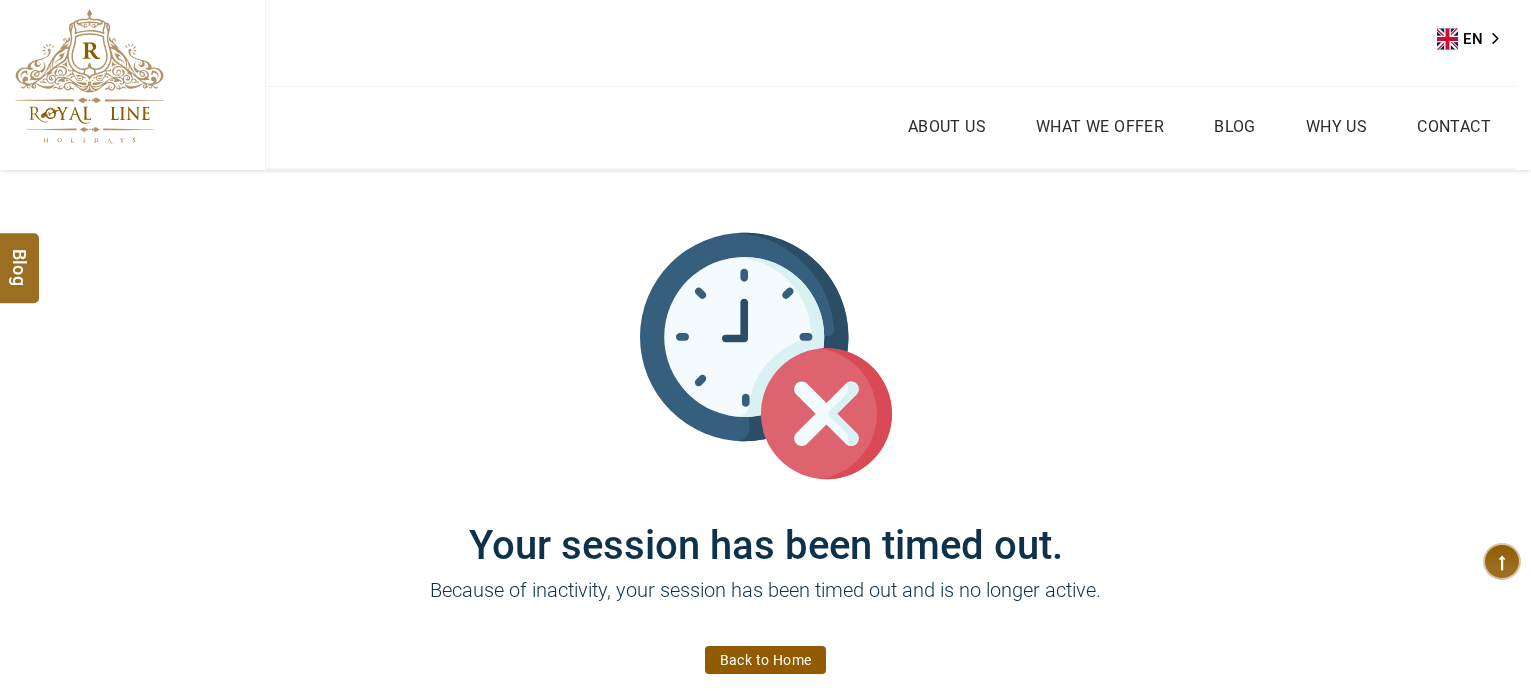 scroll, scrollTop: 0, scrollLeft: 0, axis: both 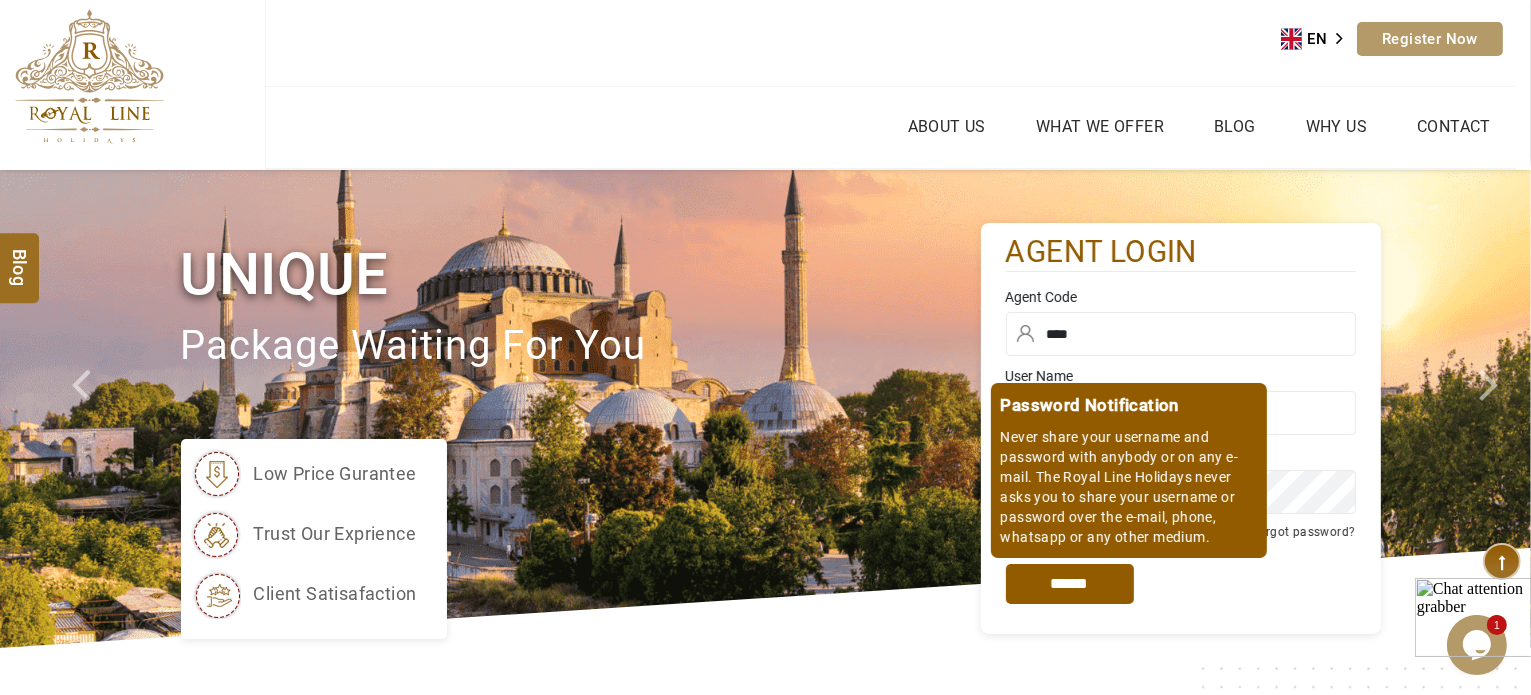 click on "*****" at bounding box center (1070, 584) 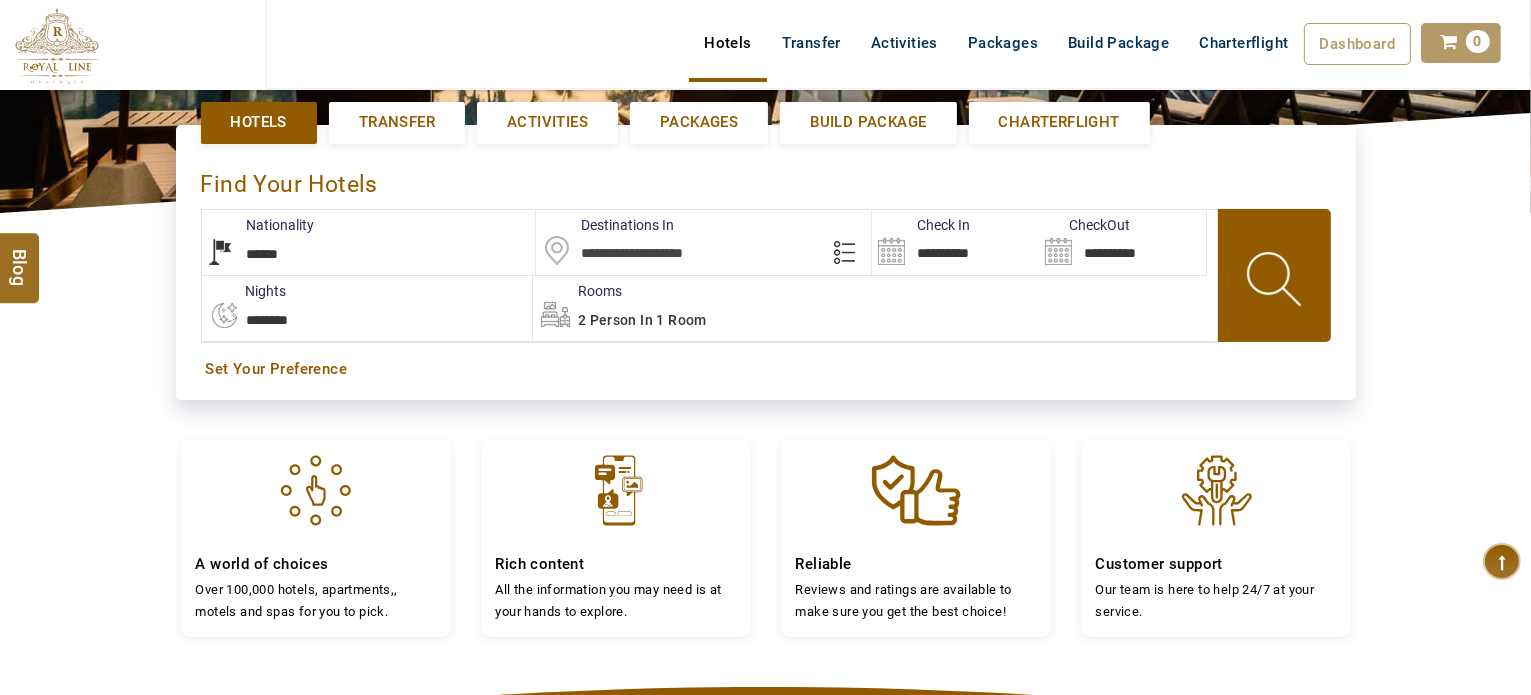 scroll, scrollTop: 427, scrollLeft: 0, axis: vertical 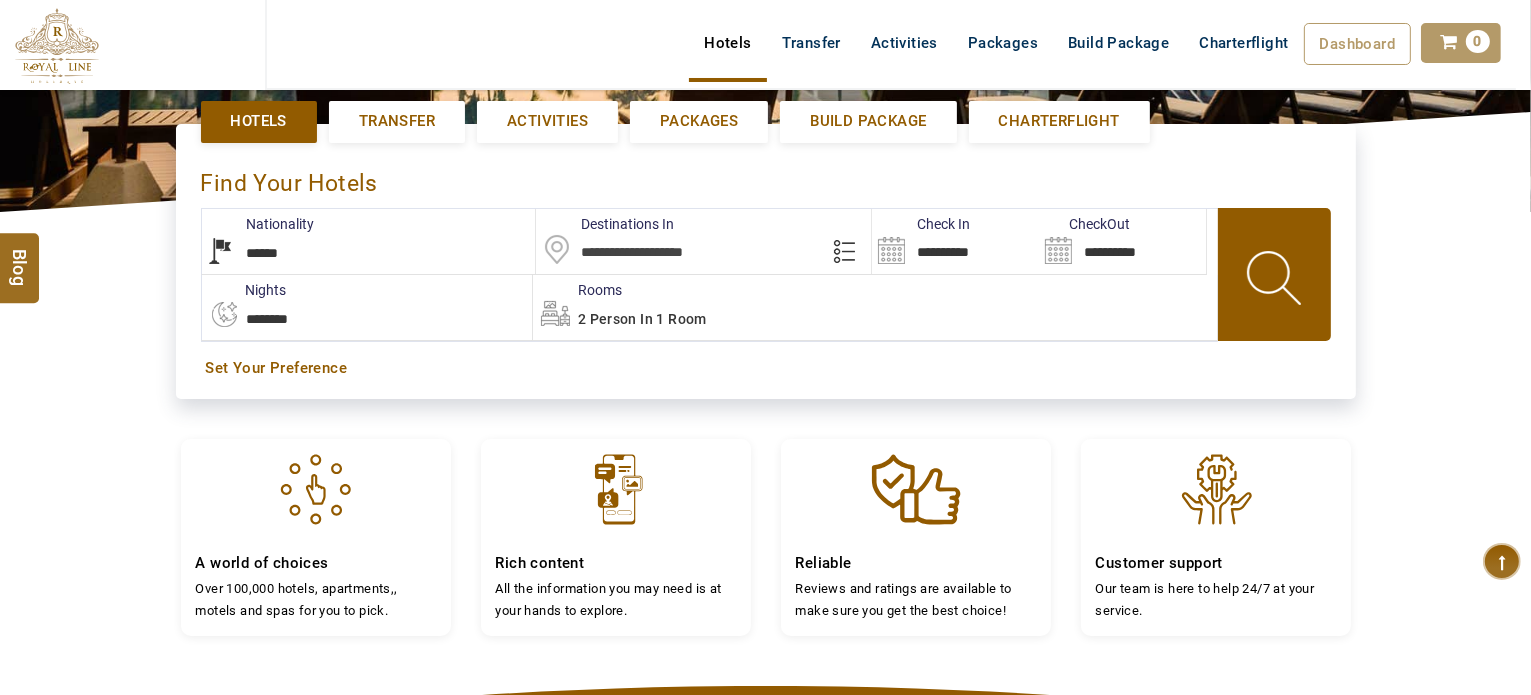 click at bounding box center (703, 241) 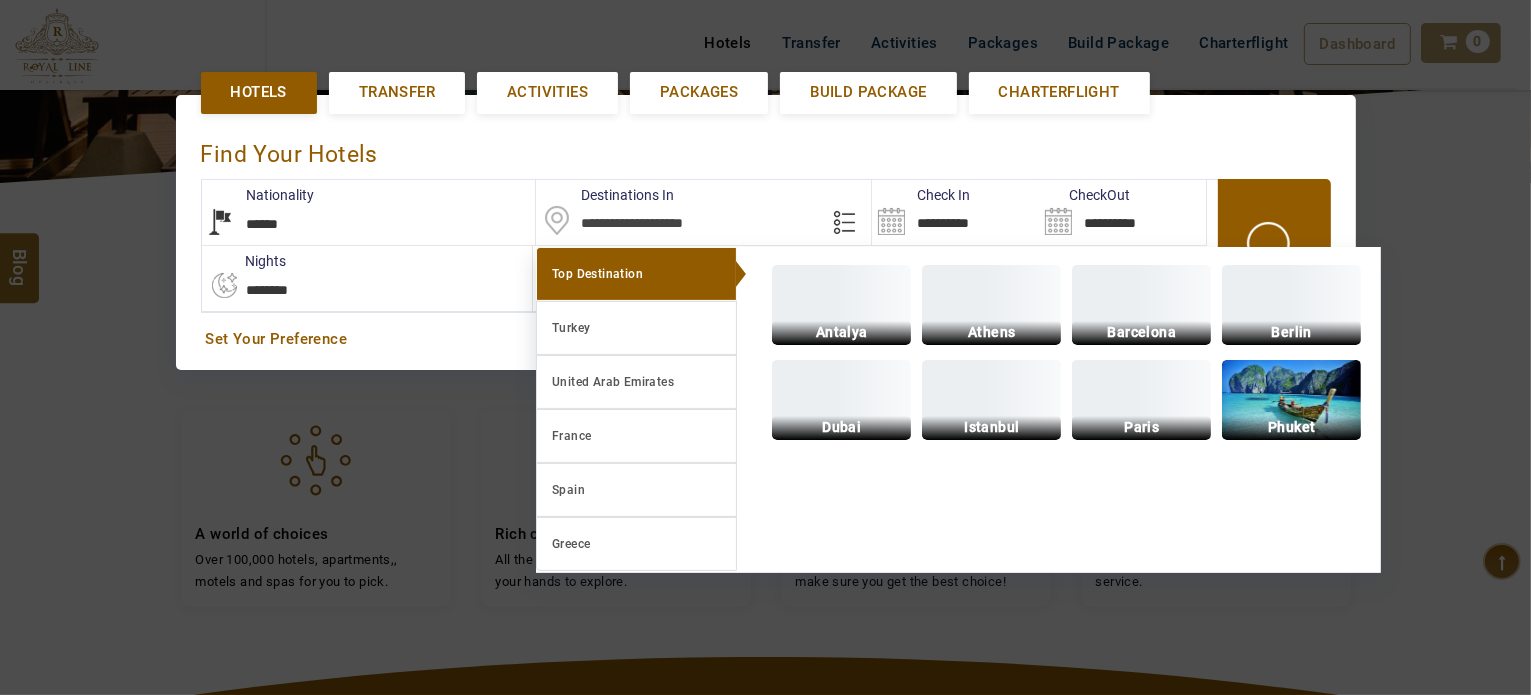 scroll, scrollTop: 460, scrollLeft: 0, axis: vertical 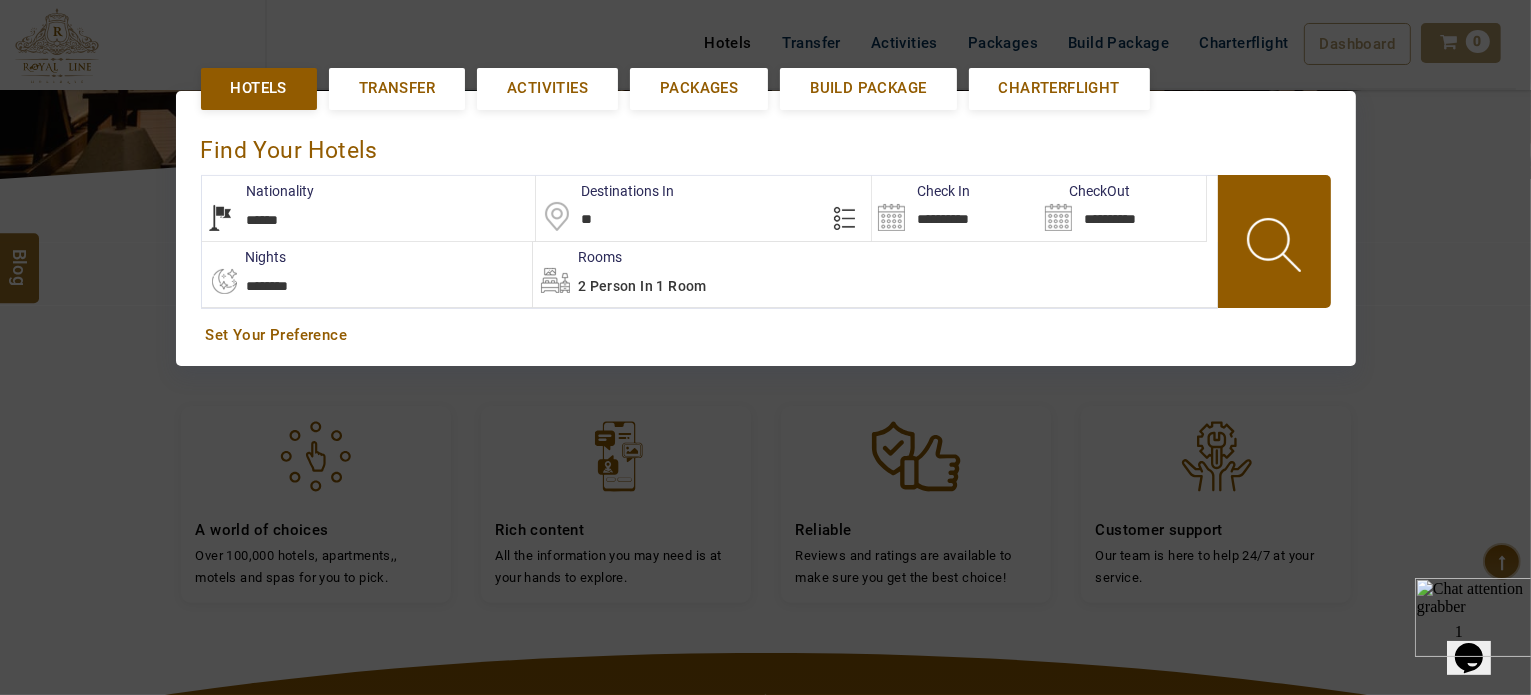 type on "*" 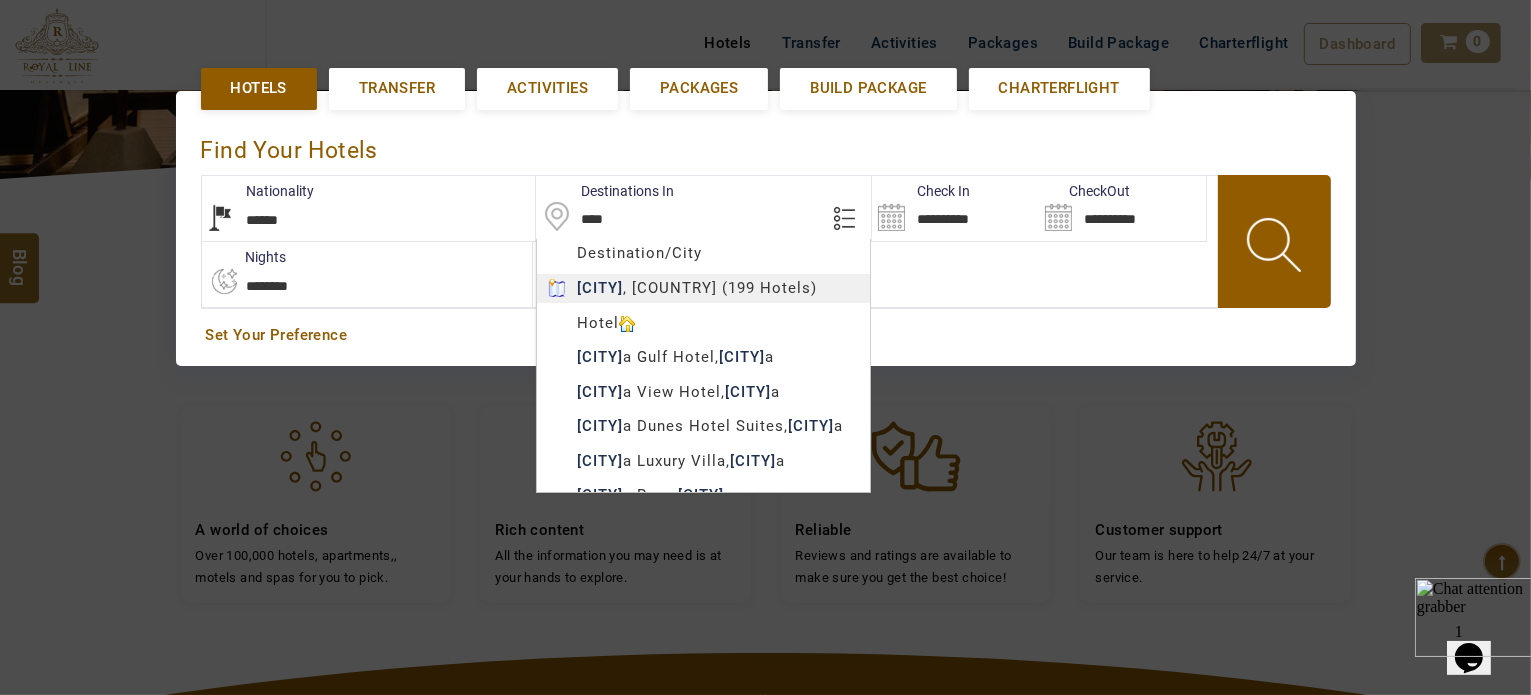 type on "*****" 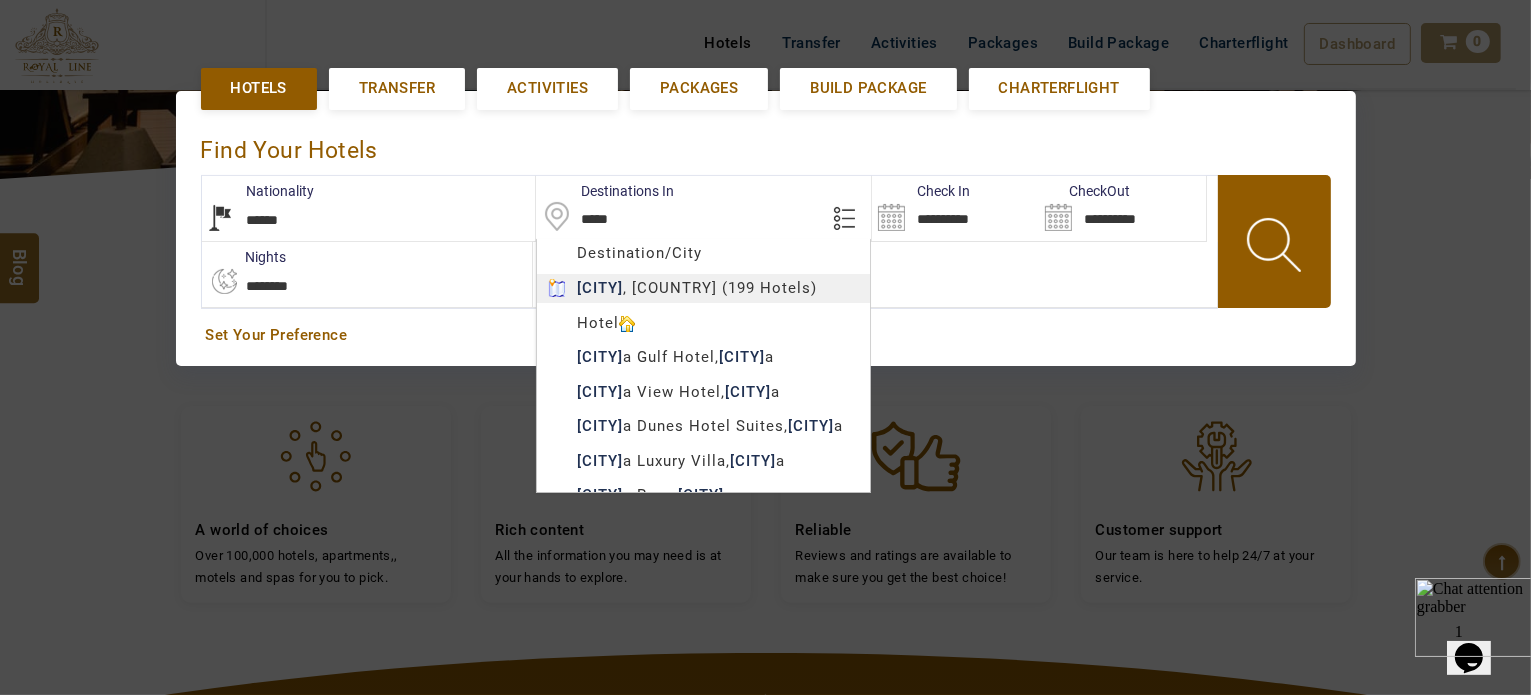 click on "+[PHONE] Register Now +[PHONE] info@royallineholidays.com About Us What we Offer Blog Why Us Contact Hotels Transfer Activities Packages Build Package Charterflight Dashboard My Profile My Booking My Reports My Quotation Sign Out 0 Points Redeem Now To Redeem 21682 Points Future Points 404 Points Credit Limit Credit Limit USD 10000.00 70% Complete Used USD 1542.01 Available USD 8457.99 Setting Looks like you haven't added anything to your cart yet Countinue Shopping ****** Please Wait.. Blog demo Remember me Forgot password? LOG IN Don't have an account? Register Now My Booking View/ Print/Cancel Your Booking without Signing in Submit demo In A Few Moment, You Will Be Celebrating Best Hotel options galore ! Check In CheckOut Rooms Rooms Please Wait Find the best hotel deals 600,000+ hotels, apartments, villas and more. ******" at bounding box center [765, 358] 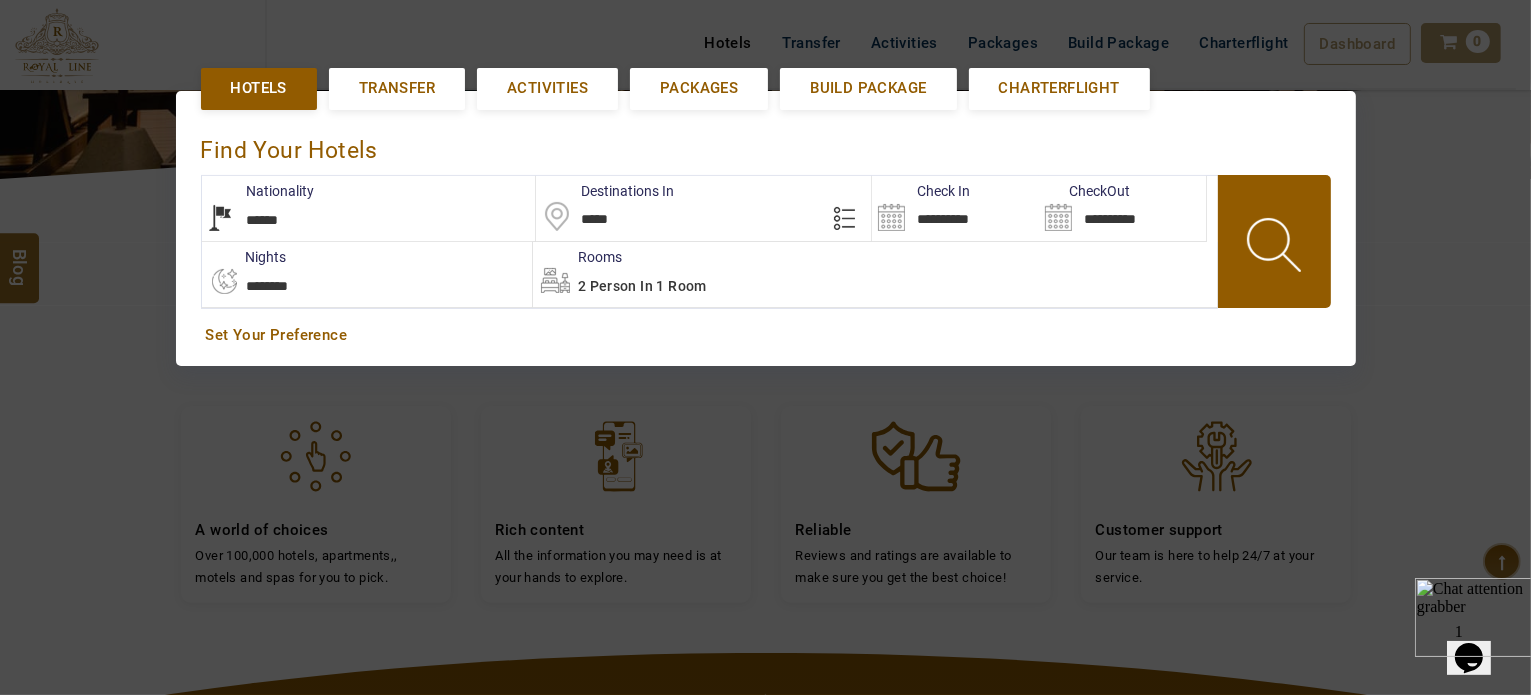 click on "**********" at bounding box center [955, 208] 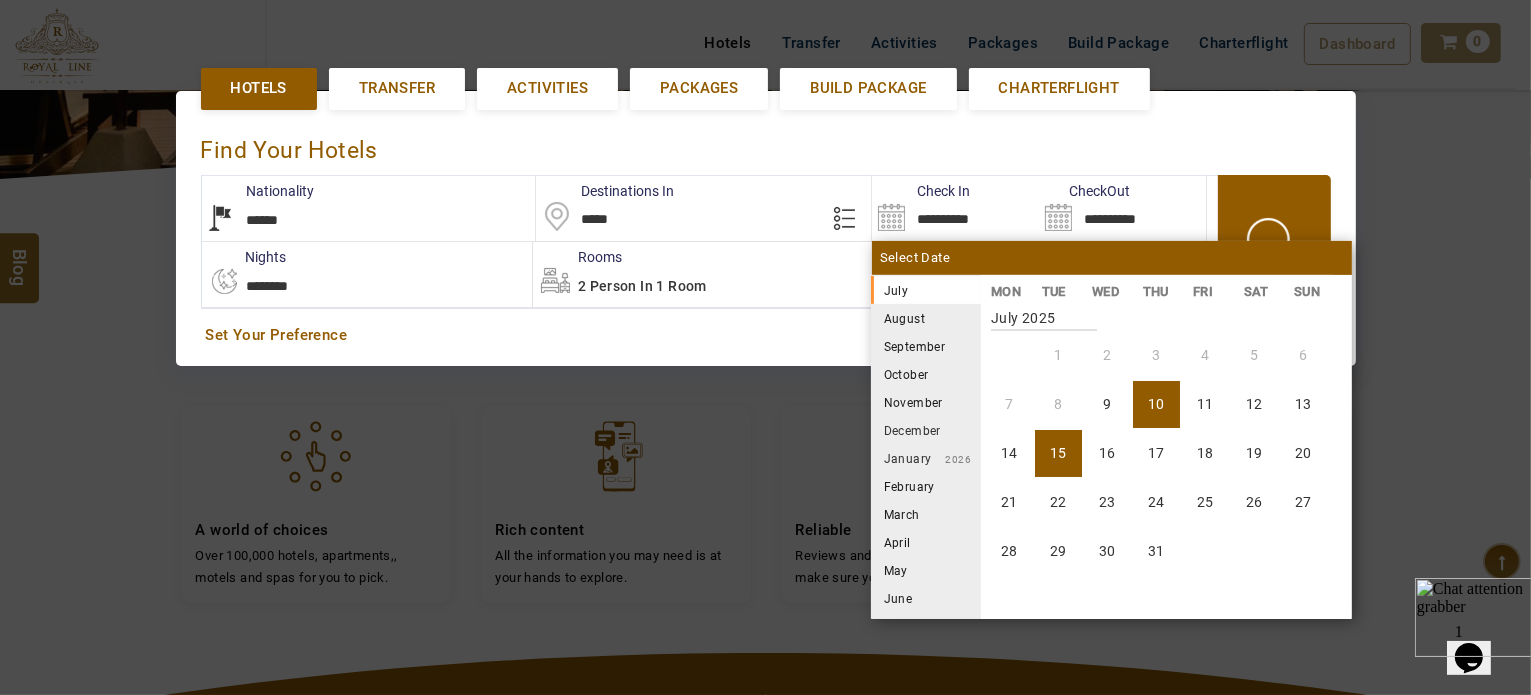 click on "15" at bounding box center [1058, 453] 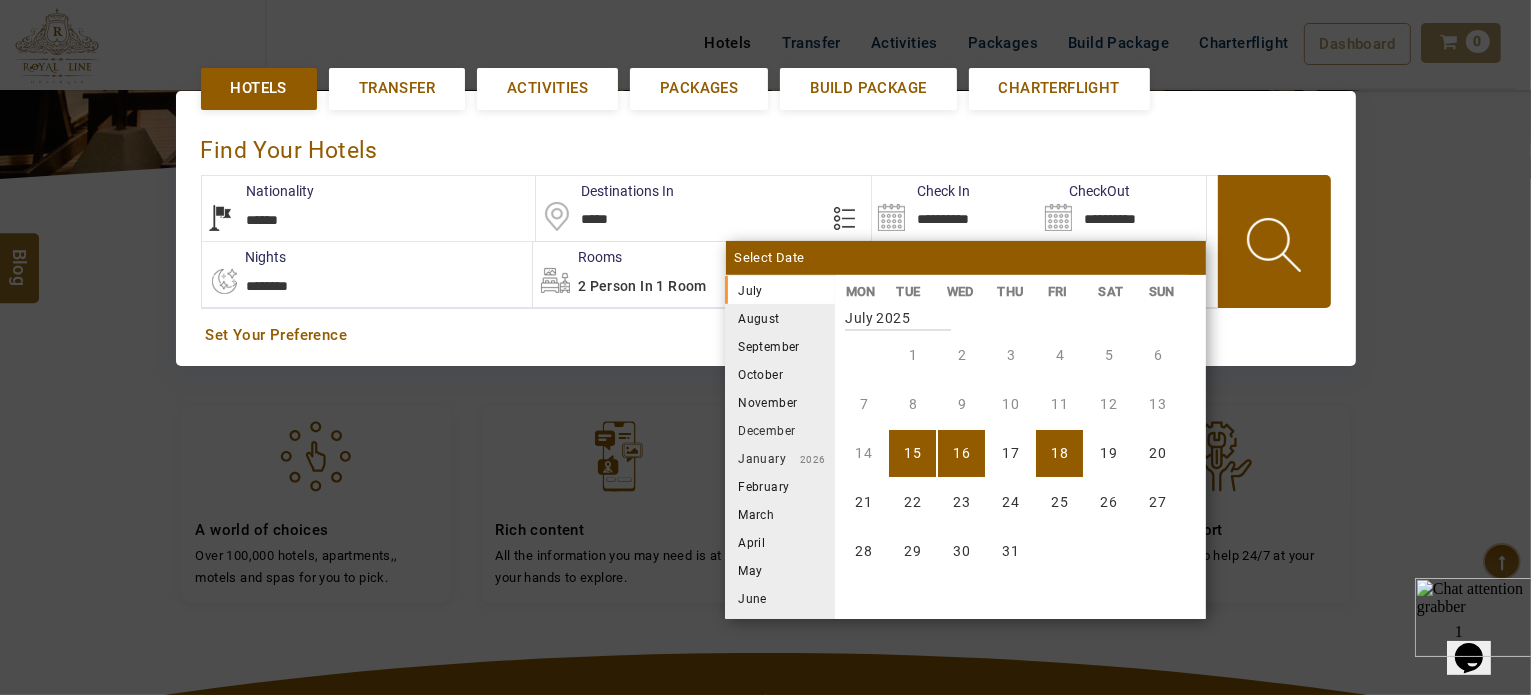 click on "18" at bounding box center [1059, 453] 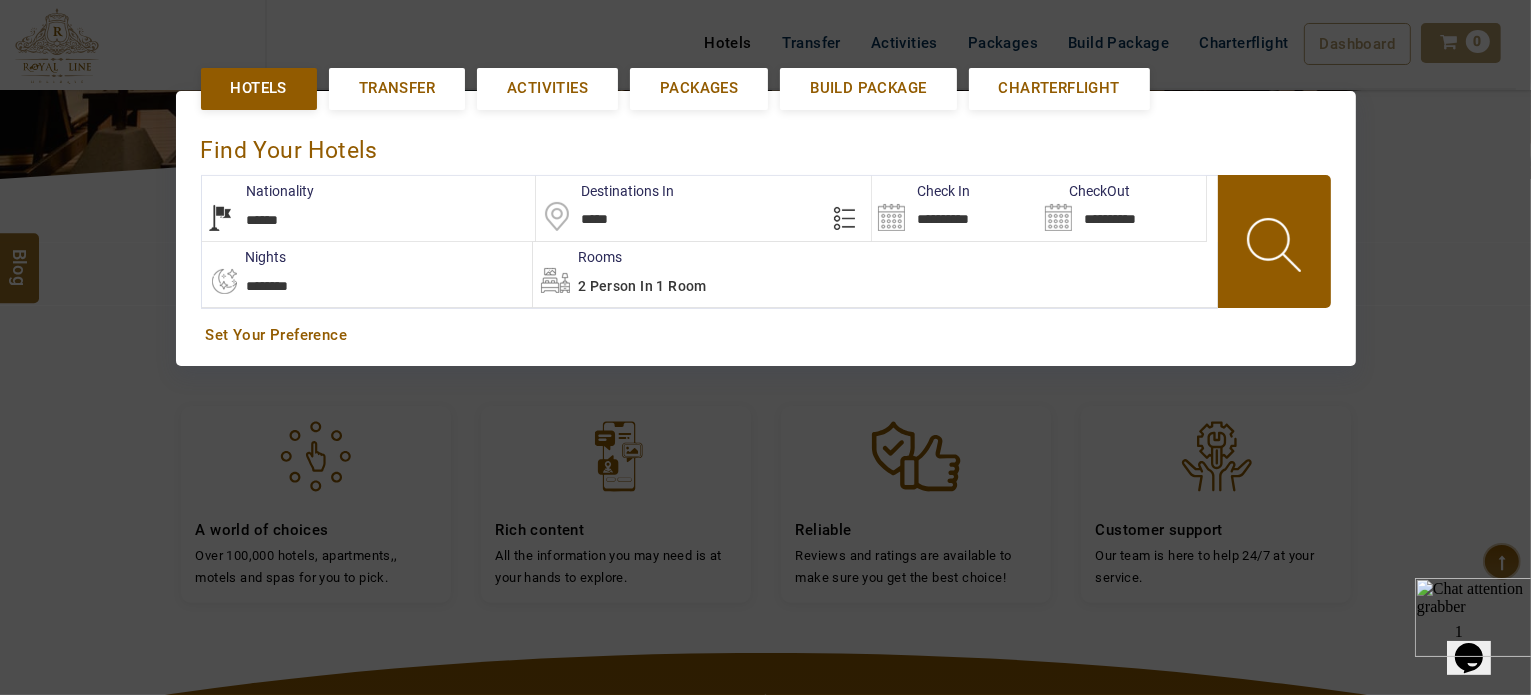 click on "2 Person in    1 Room" at bounding box center [875, 274] 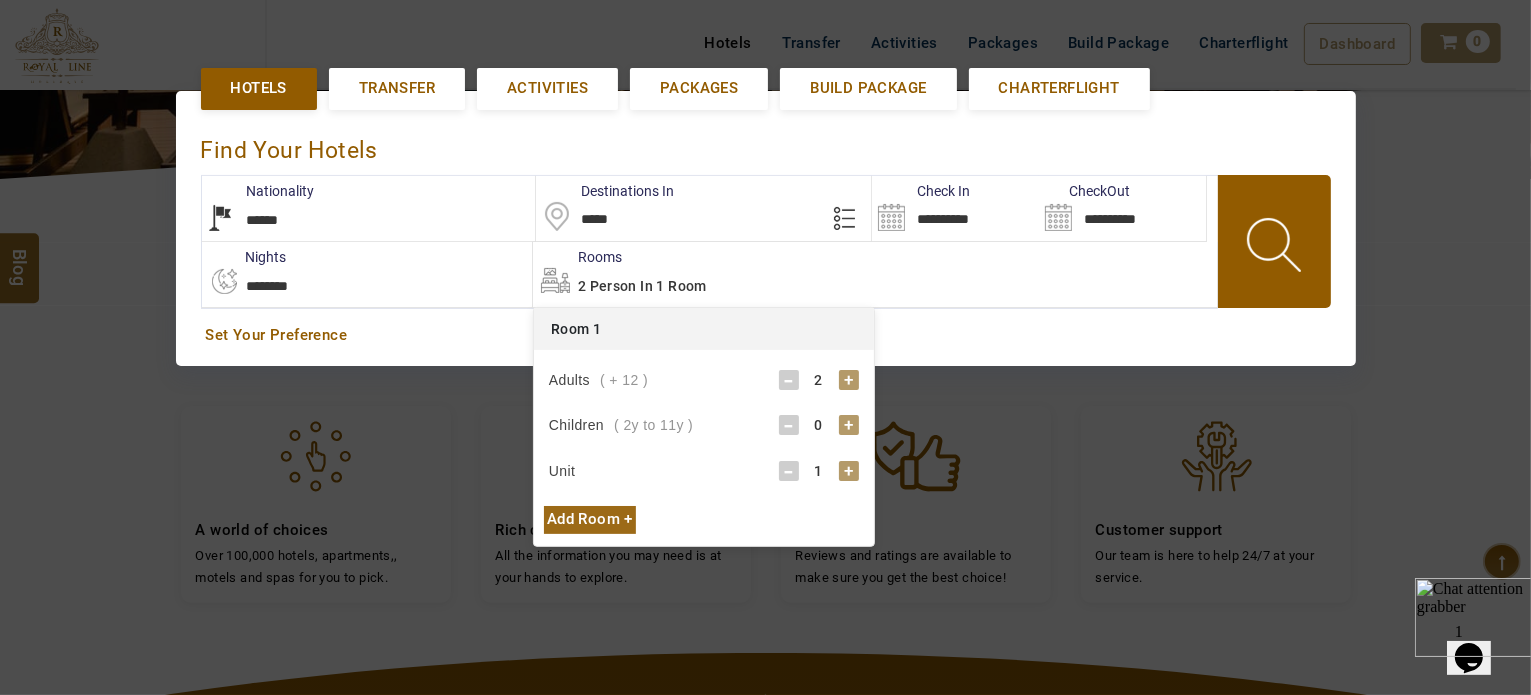 click on "+" at bounding box center [849, 380] 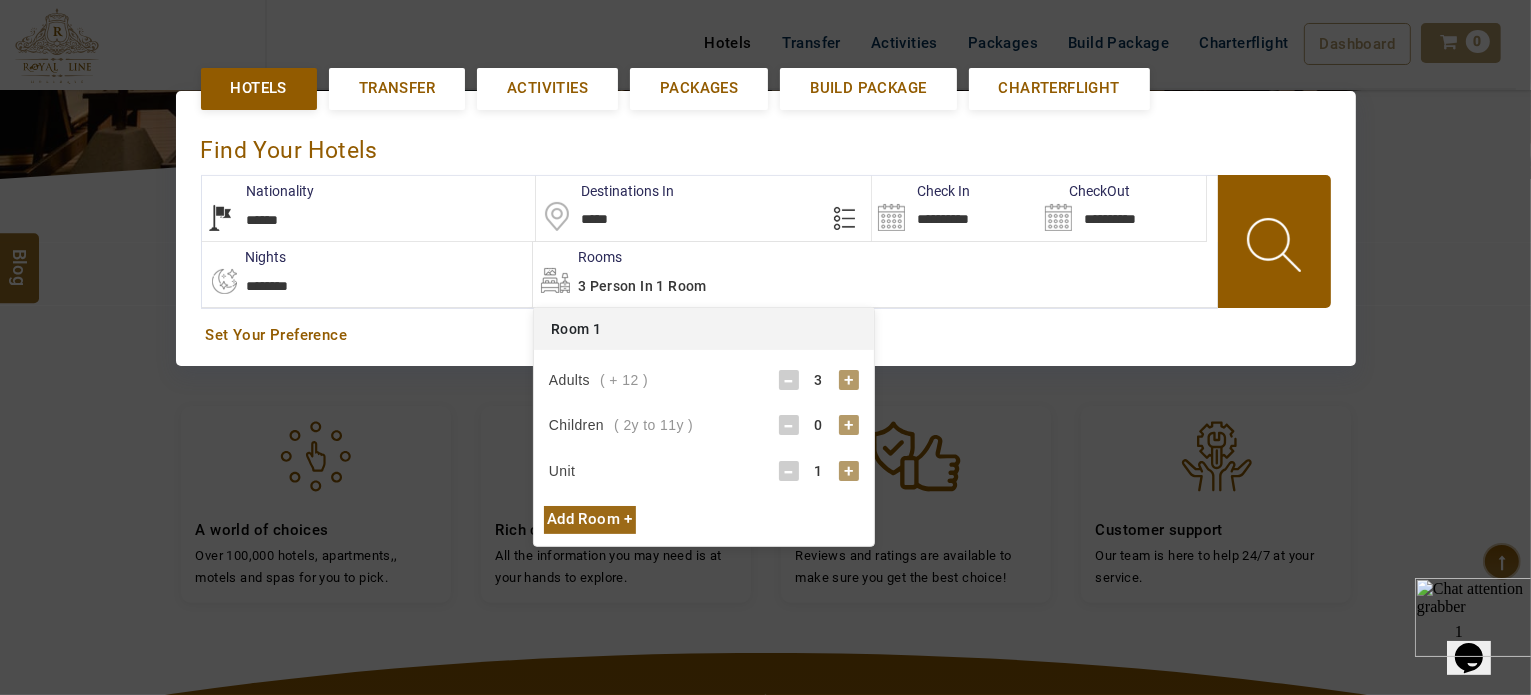 click on "Add Room +" at bounding box center [590, 519] 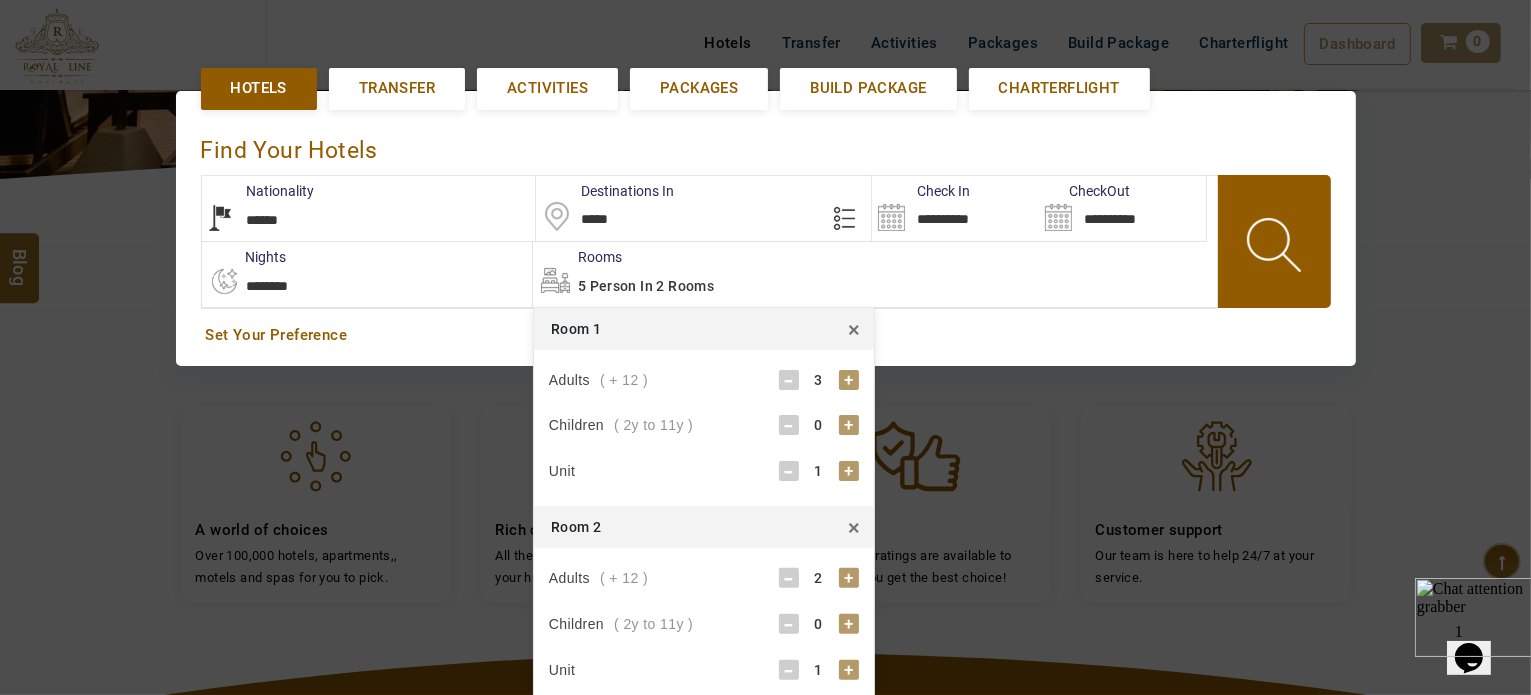 click on "+" at bounding box center [849, 425] 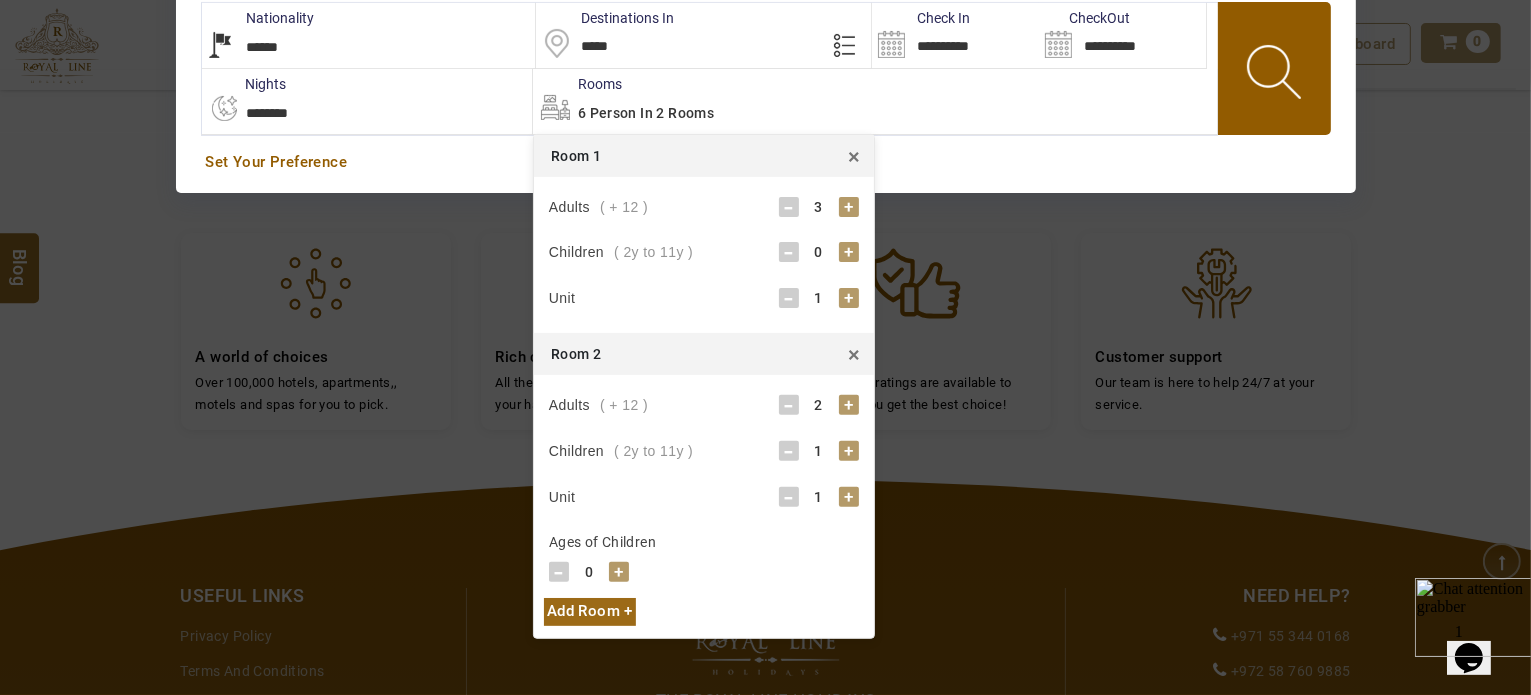 scroll, scrollTop: 635, scrollLeft: 0, axis: vertical 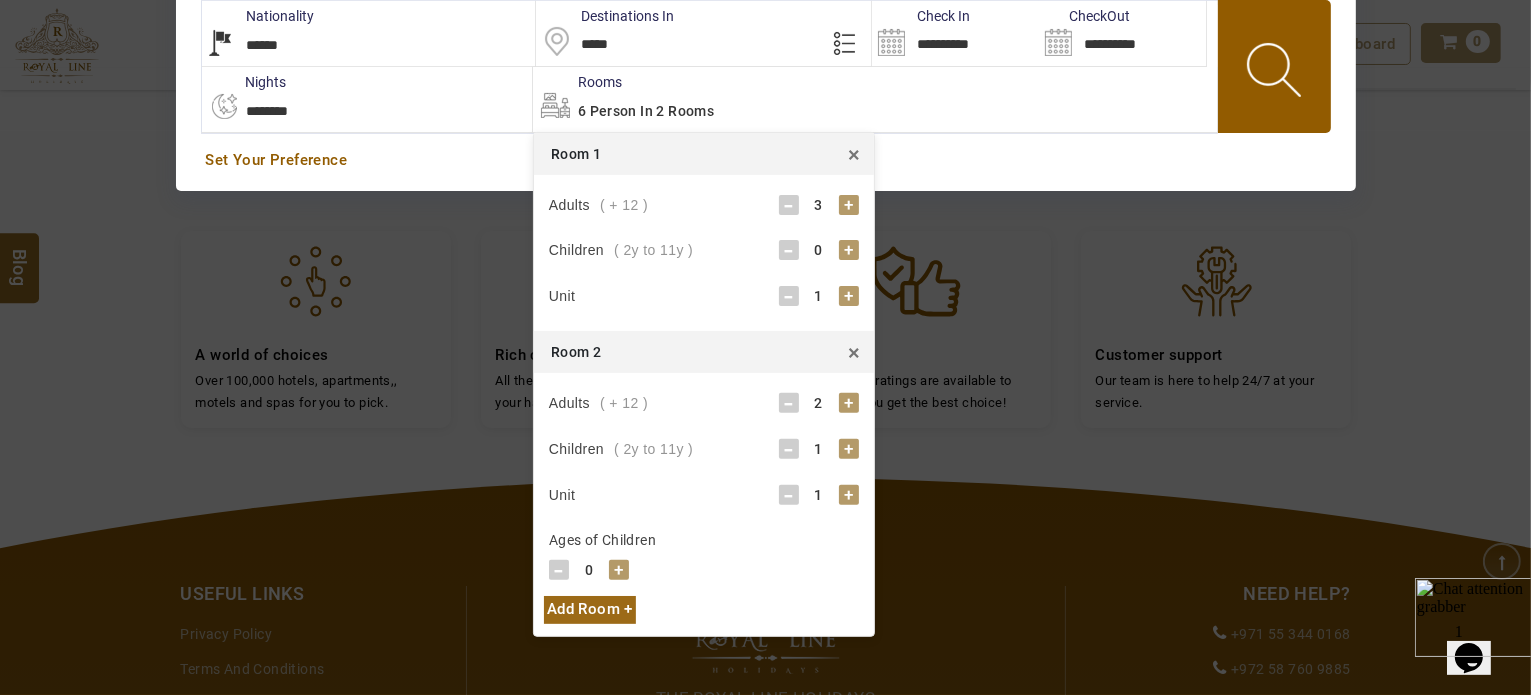 click on "+" at bounding box center [619, 570] 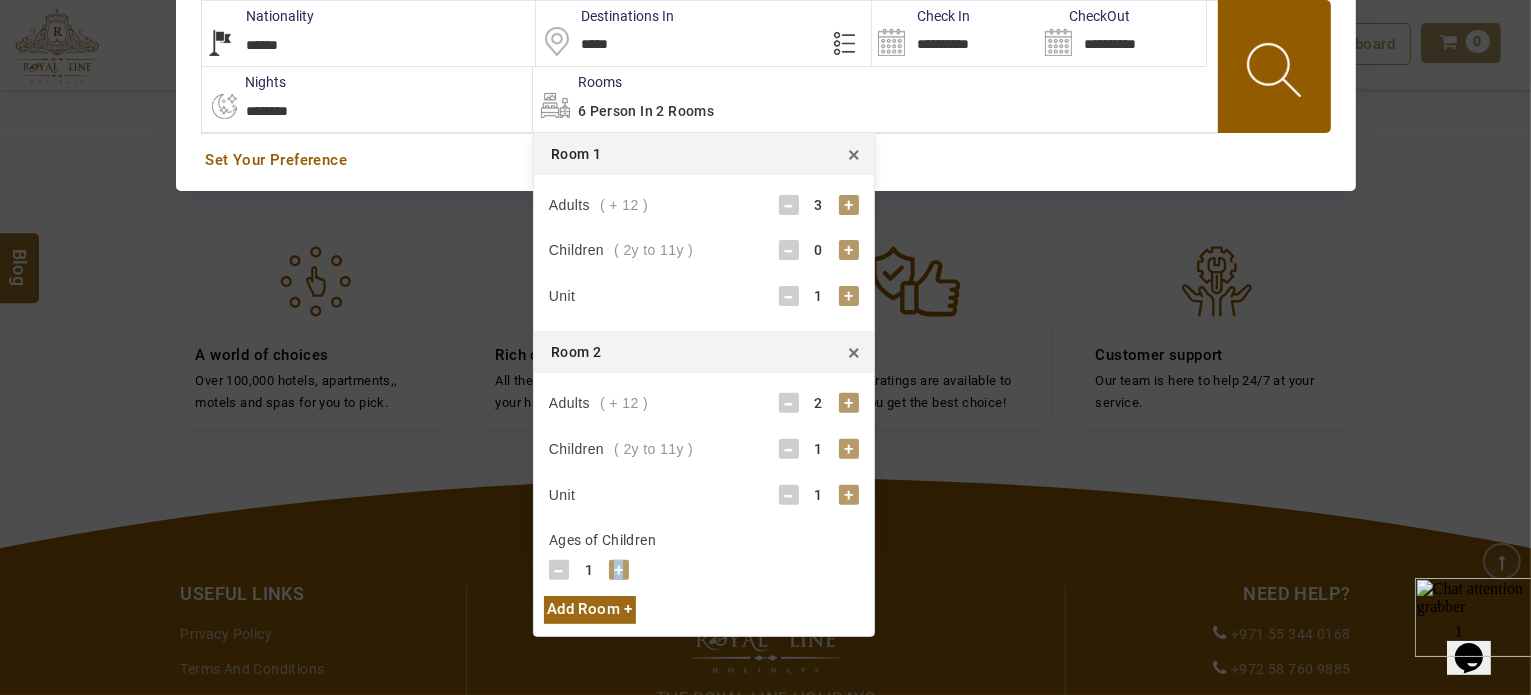 click on "+" at bounding box center [619, 570] 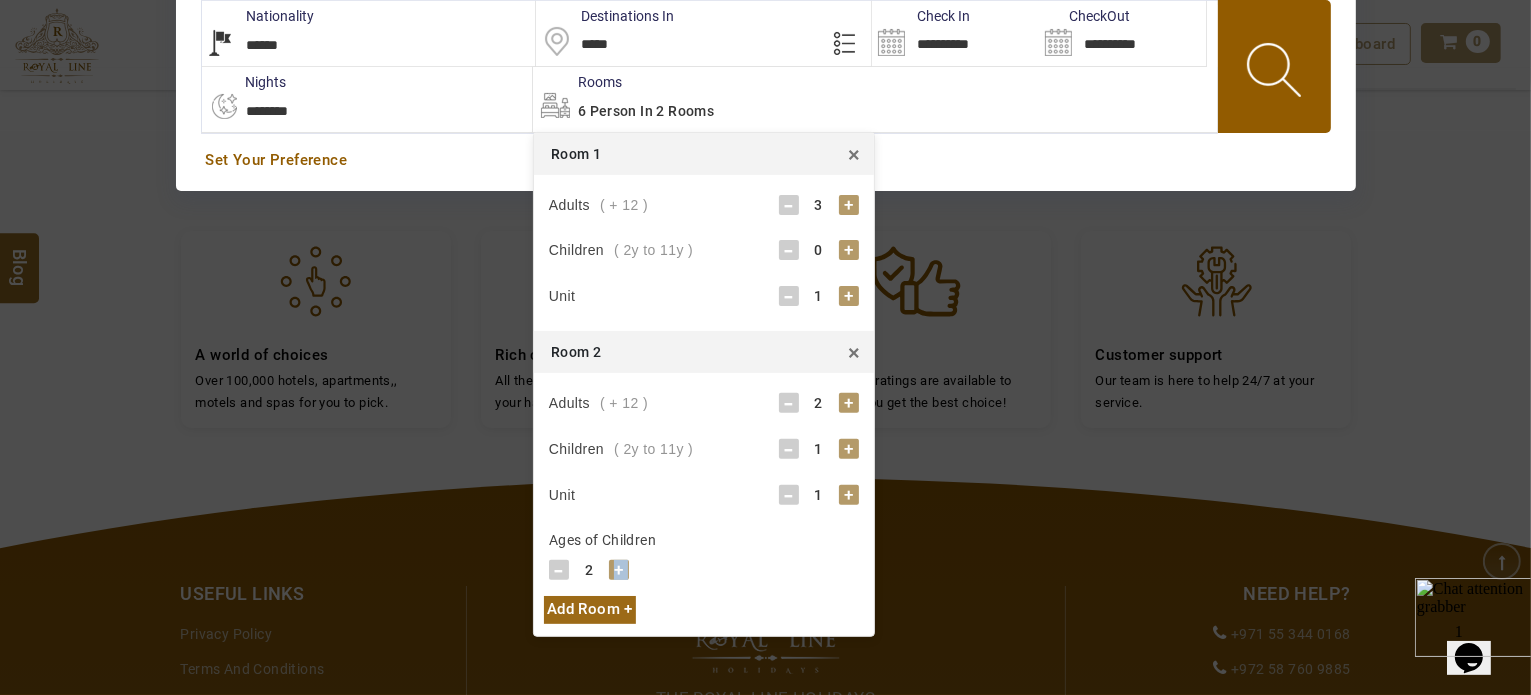 click on "+" at bounding box center [619, 570] 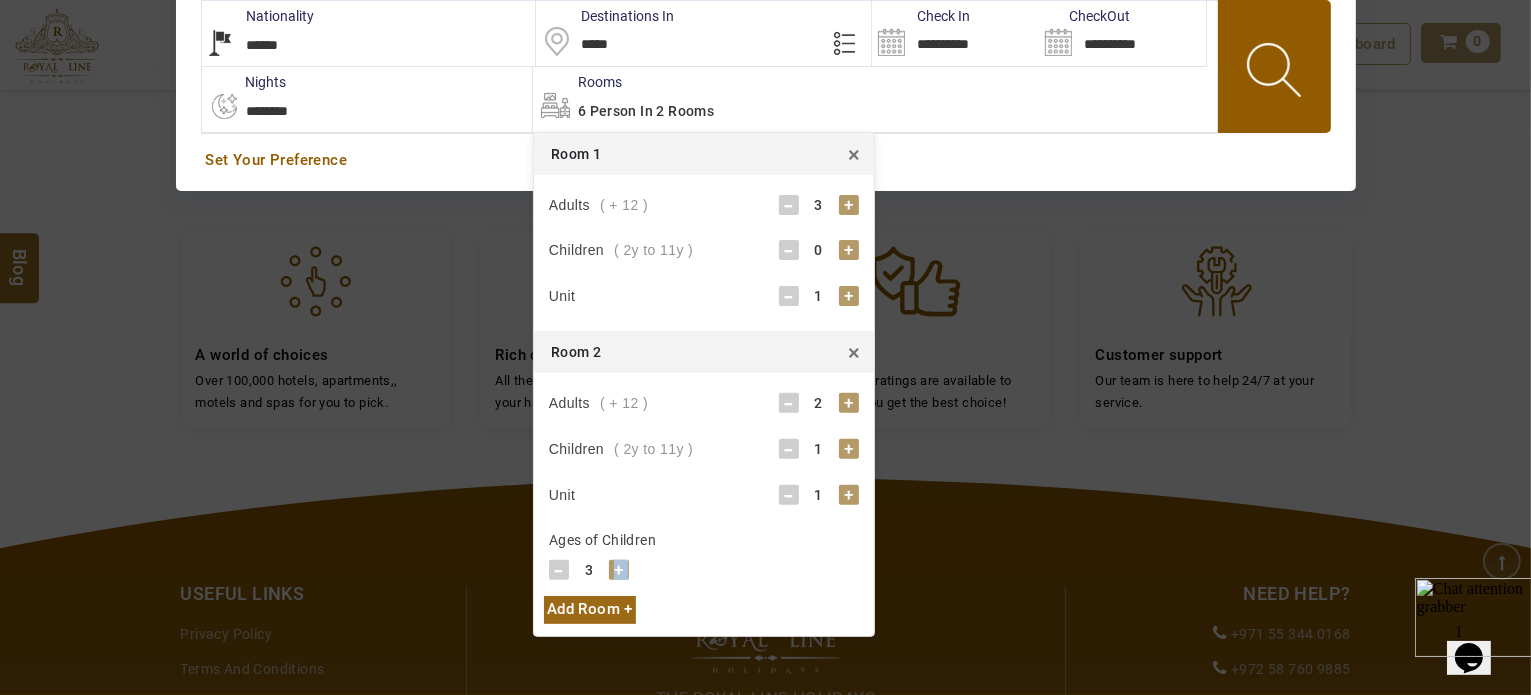 click on "+" at bounding box center (619, 570) 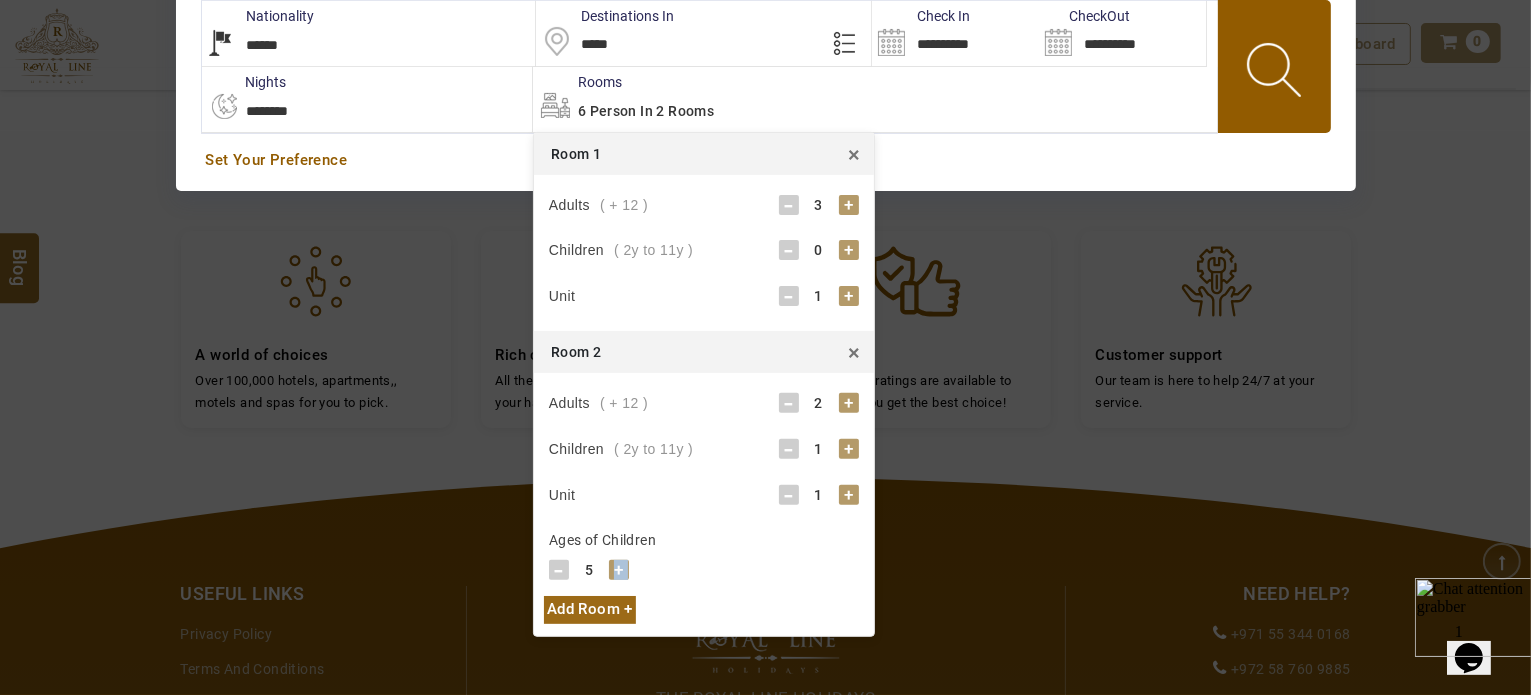click on "+" at bounding box center [619, 570] 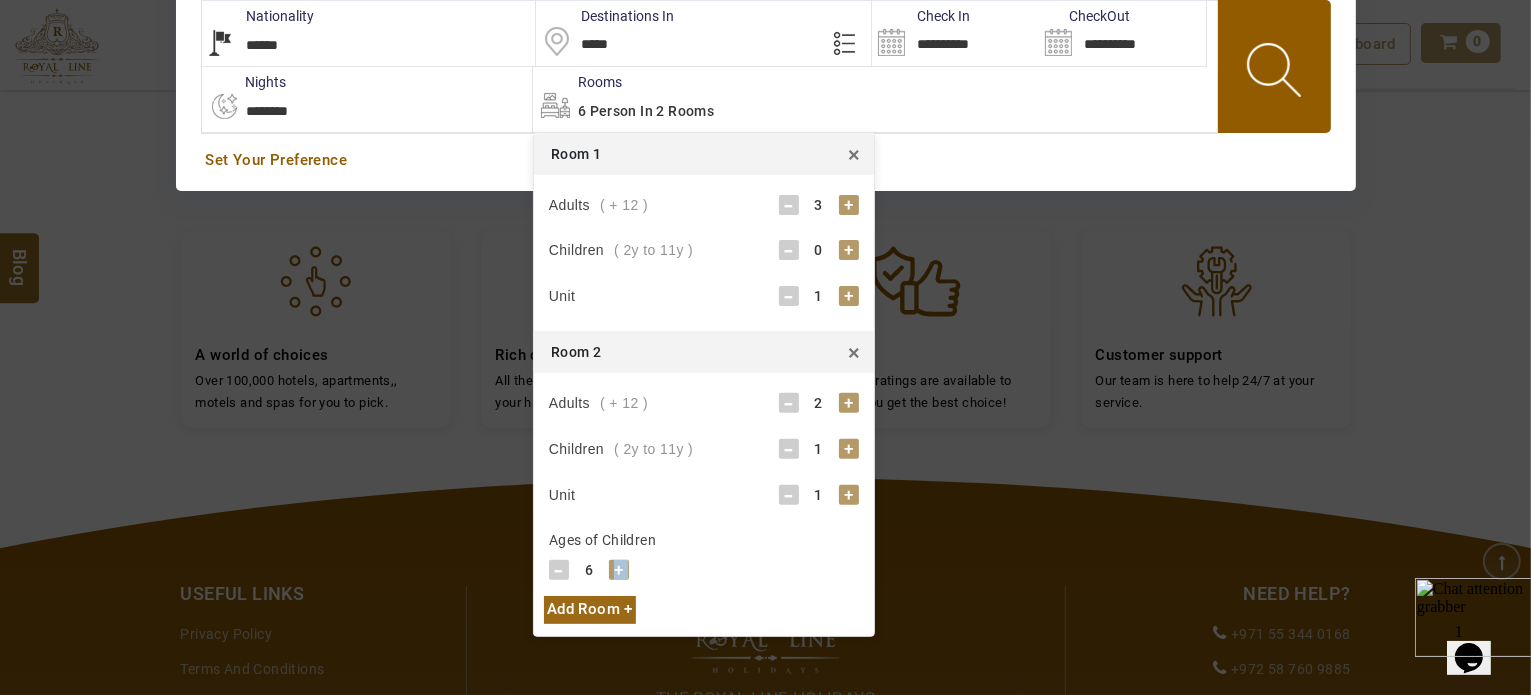 click on "+" at bounding box center (619, 570) 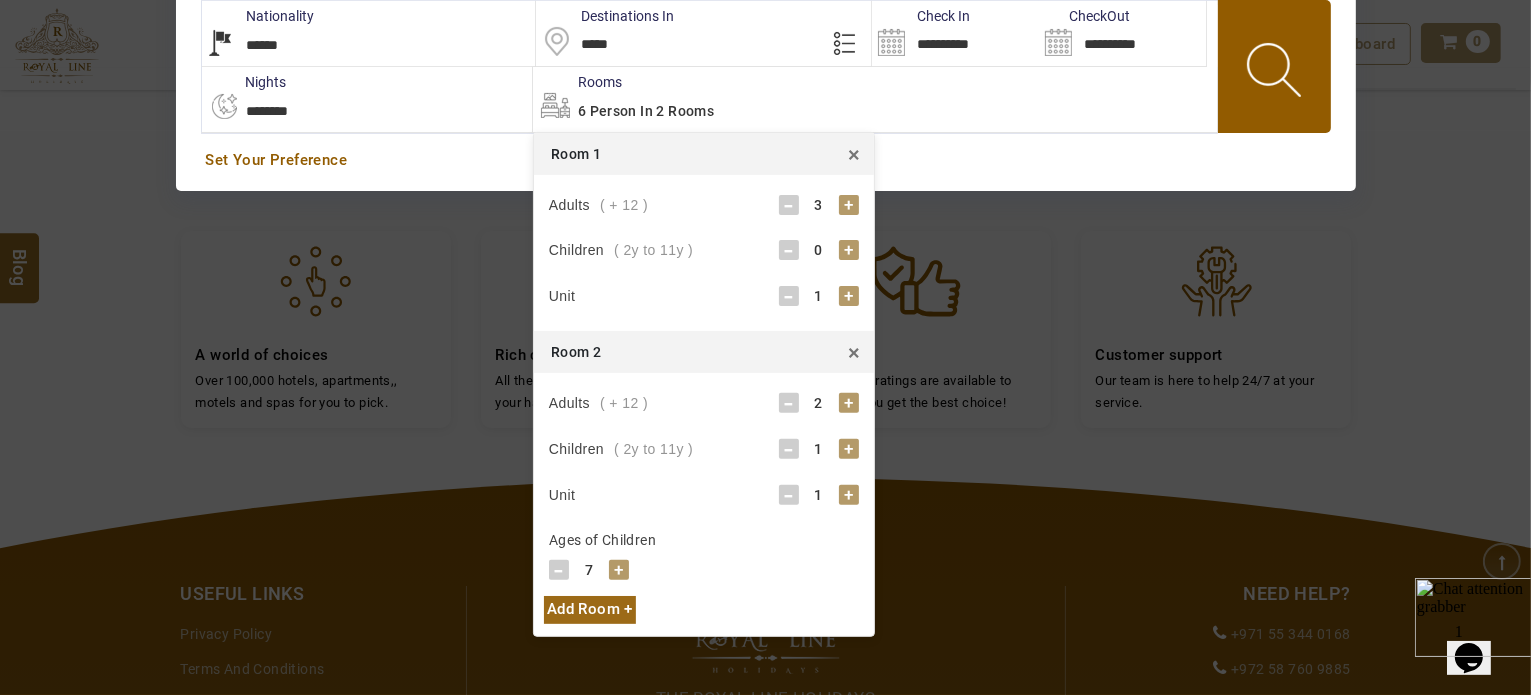 scroll, scrollTop: 557, scrollLeft: 0, axis: vertical 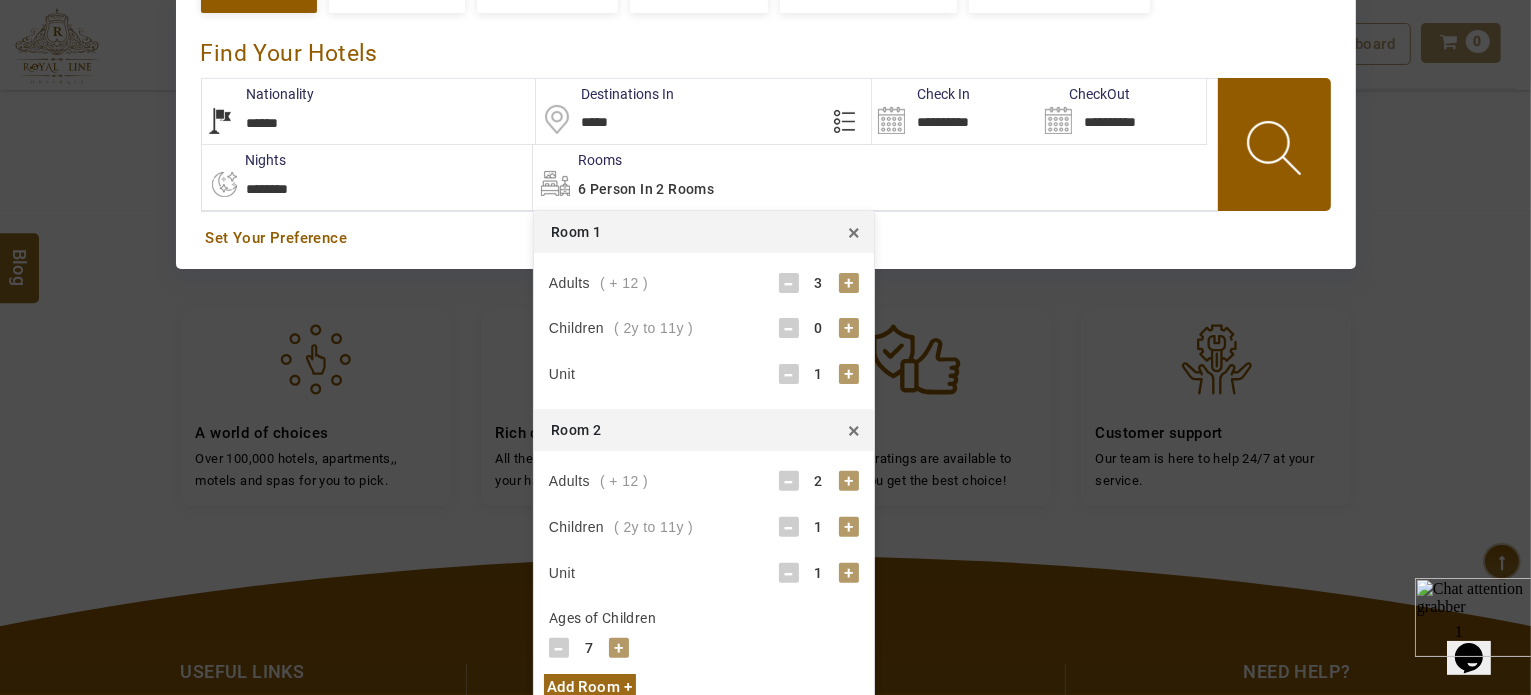 click at bounding box center [1276, 151] 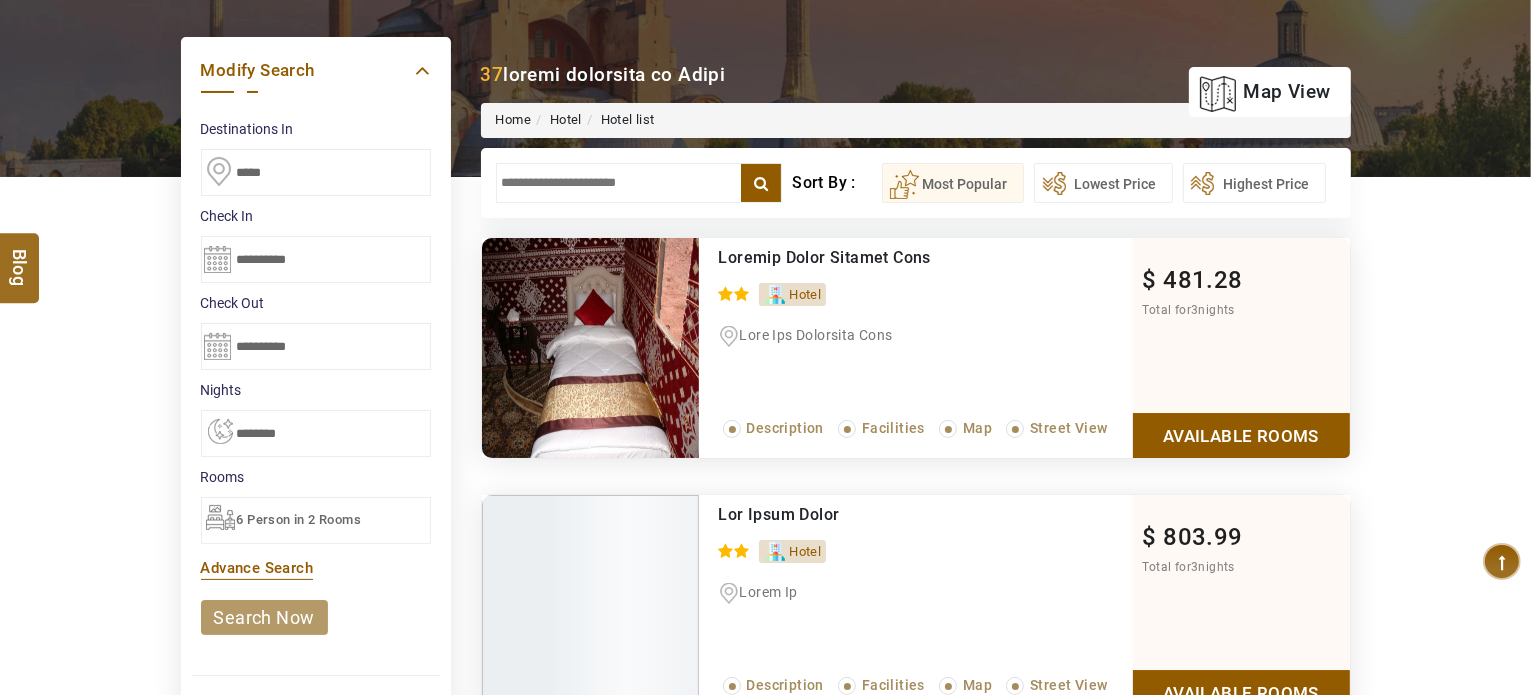 scroll, scrollTop: 200, scrollLeft: 0, axis: vertical 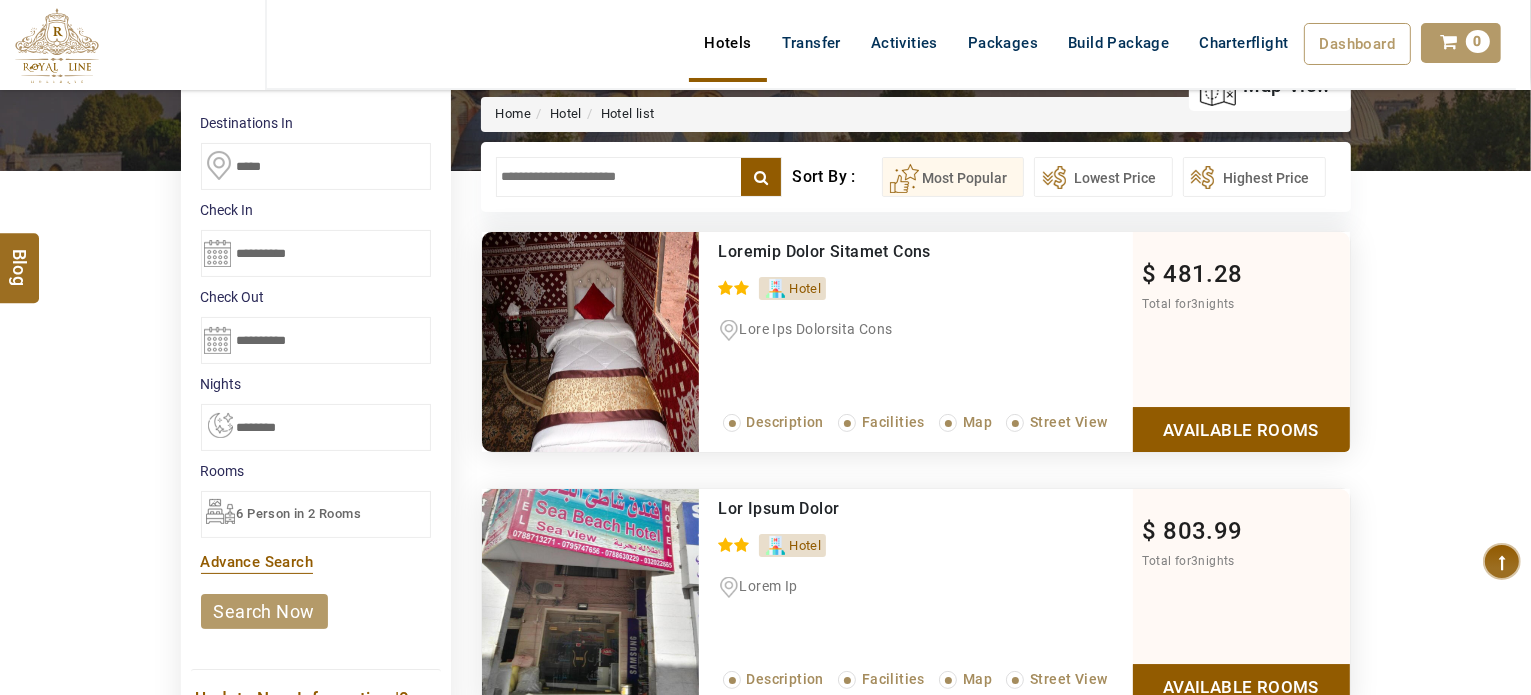 click at bounding box center (639, 177) 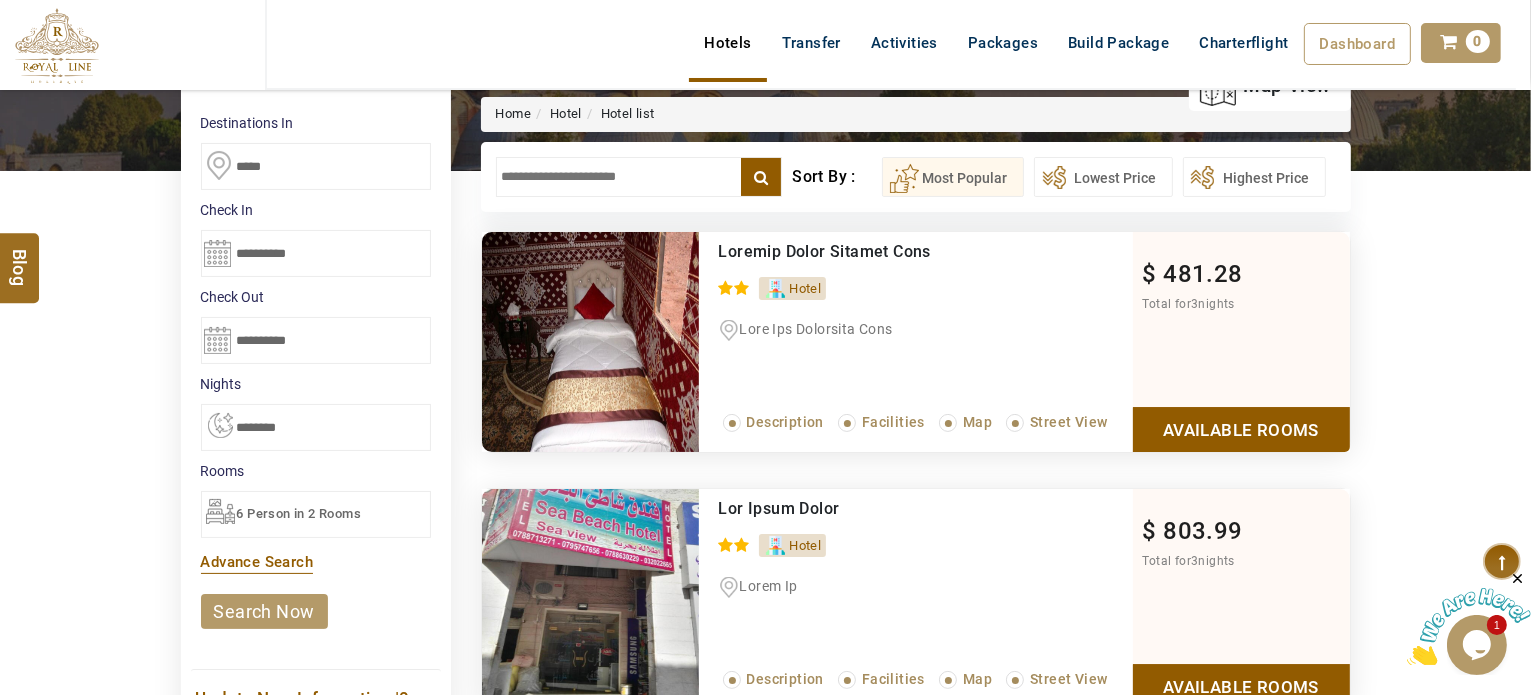 scroll, scrollTop: 0, scrollLeft: 0, axis: both 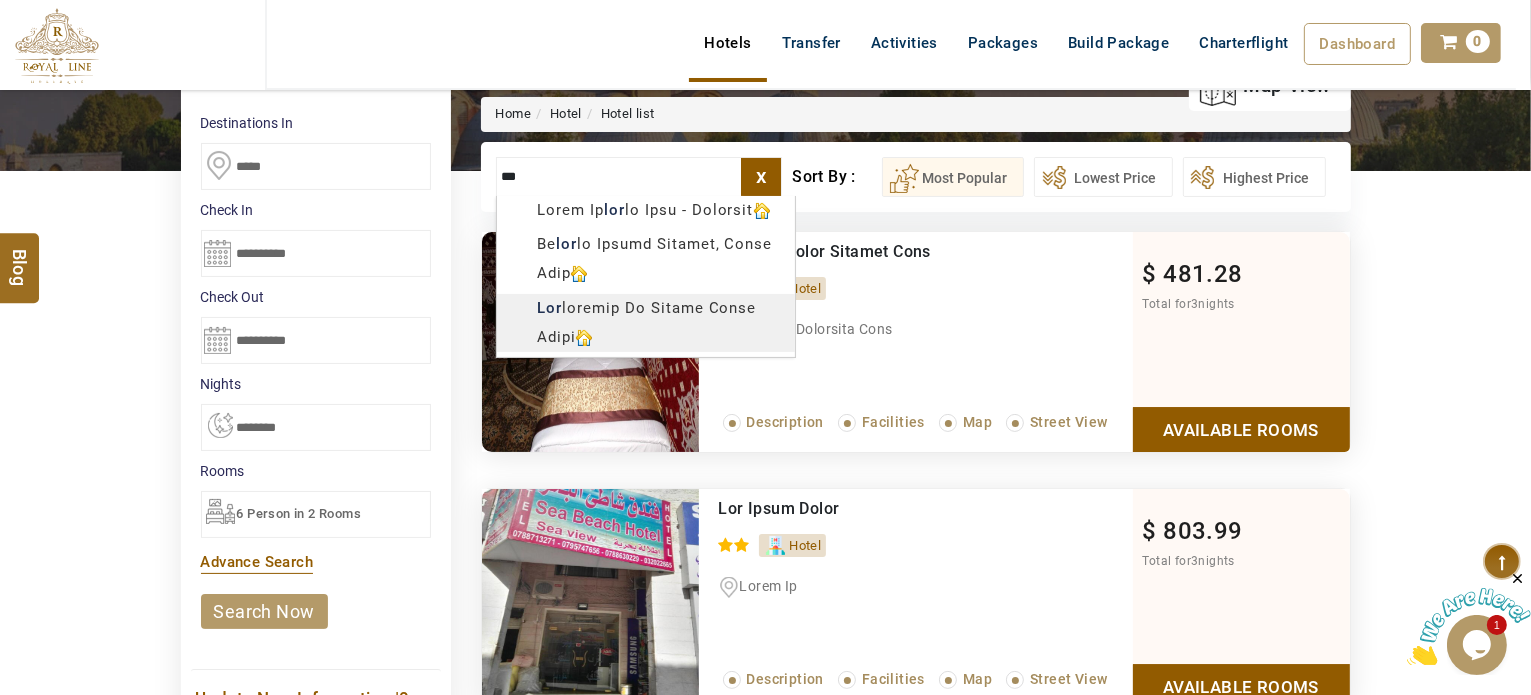 click on "L IPSUMD SIT AME  CON ADI  € ELI  $ SED  ₹ DOE  ฿ TEM  In UTL  ETD MAG  ₺ Aliqua Enima MI VE QU NO EX UL Laborisn
+981 07 805 6228 Aliquipe Eac +753 83 308 3451 cons@duisauteirureinre.vol Velit Es Cill fu Nulla Pari Exc Si Occaeca Cupida  Nonproid Suntculpaq Officiad Molli Animide Laborumperspi Undeomnis Is Natuser Vo Accusan Do Laudant To Remaperia Eaqu Ips 8 Quaeab Illoin Ver Qu Archit 55752  Beatae Vitaed Explic  283   Nemoen Ipsamq Volup Aspern Autod FUG 01792.45 46% Consequu Magn DOL 0944.76 Eosration SEQ 2456.96 Nesciun  Neque porr qui dolor'a numqu eiusmodi te inci magn qua Etiamminu Solutano ****** Eligen Opti.. Cumq nihi
Impeditq pl Facere
possimus? ASS RE Tem'a quib of debitis?   Rerumnec Sae Ev Volupta Repu/ Recus/Itaque Earu Hictene sapient Delectu re Volupt Maioresa Perfere...... Dolori Asp Rep Mini No Exercit Ulla corp
Su L Ali Commod, Con Quid Ma Mollitiamol Haru Quide rerumfa expedi ! Disti Na   LiberOte Cumso Nobis Eligen Opti Cumque Nihi ... I" at bounding box center (765, 937) 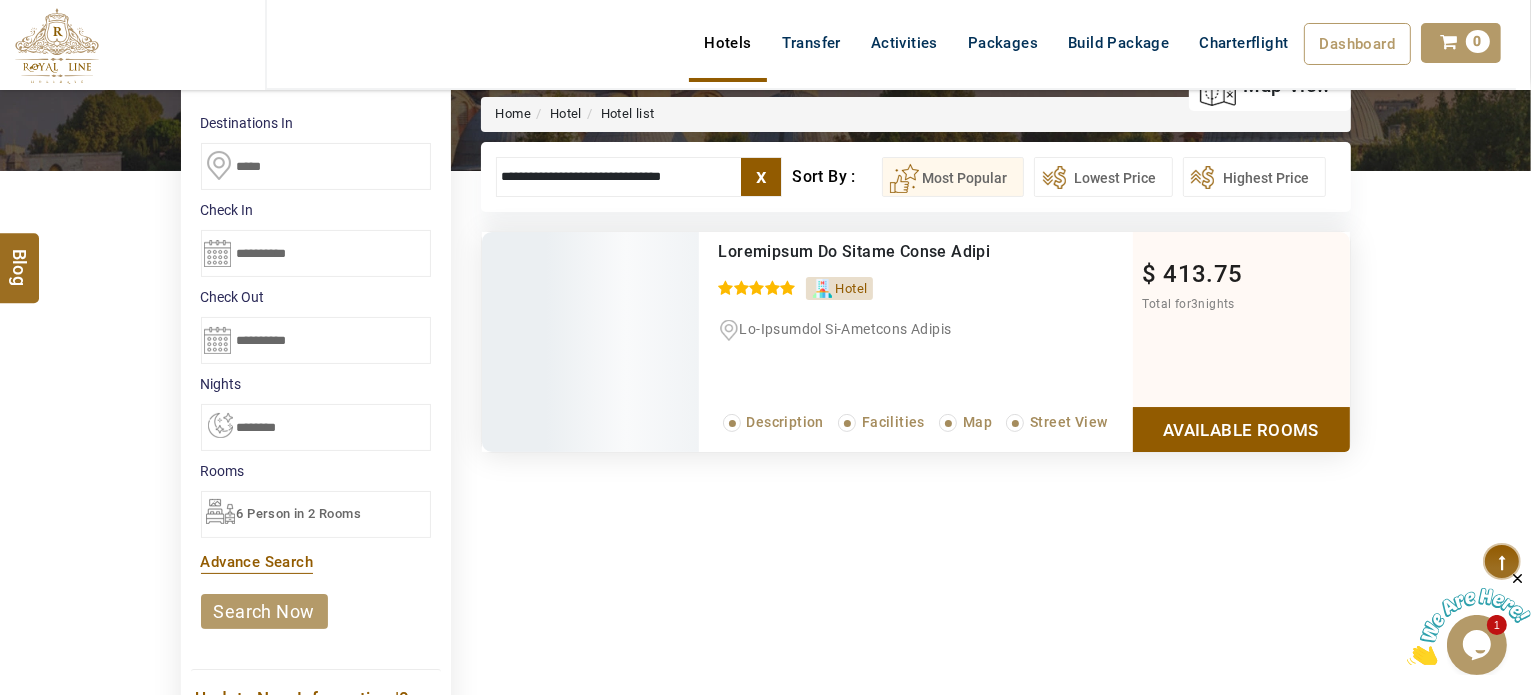 type on "**********" 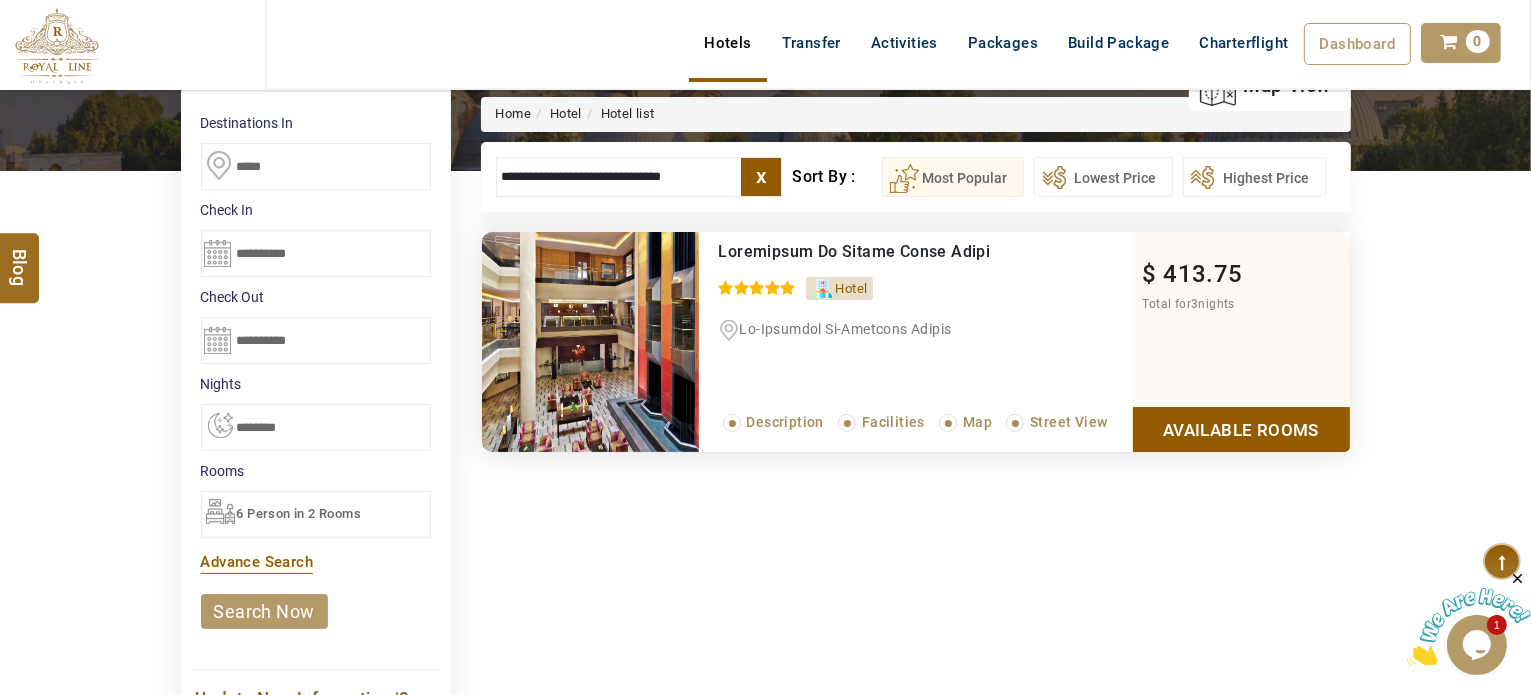 click on "Available Rooms" at bounding box center [1241, 429] 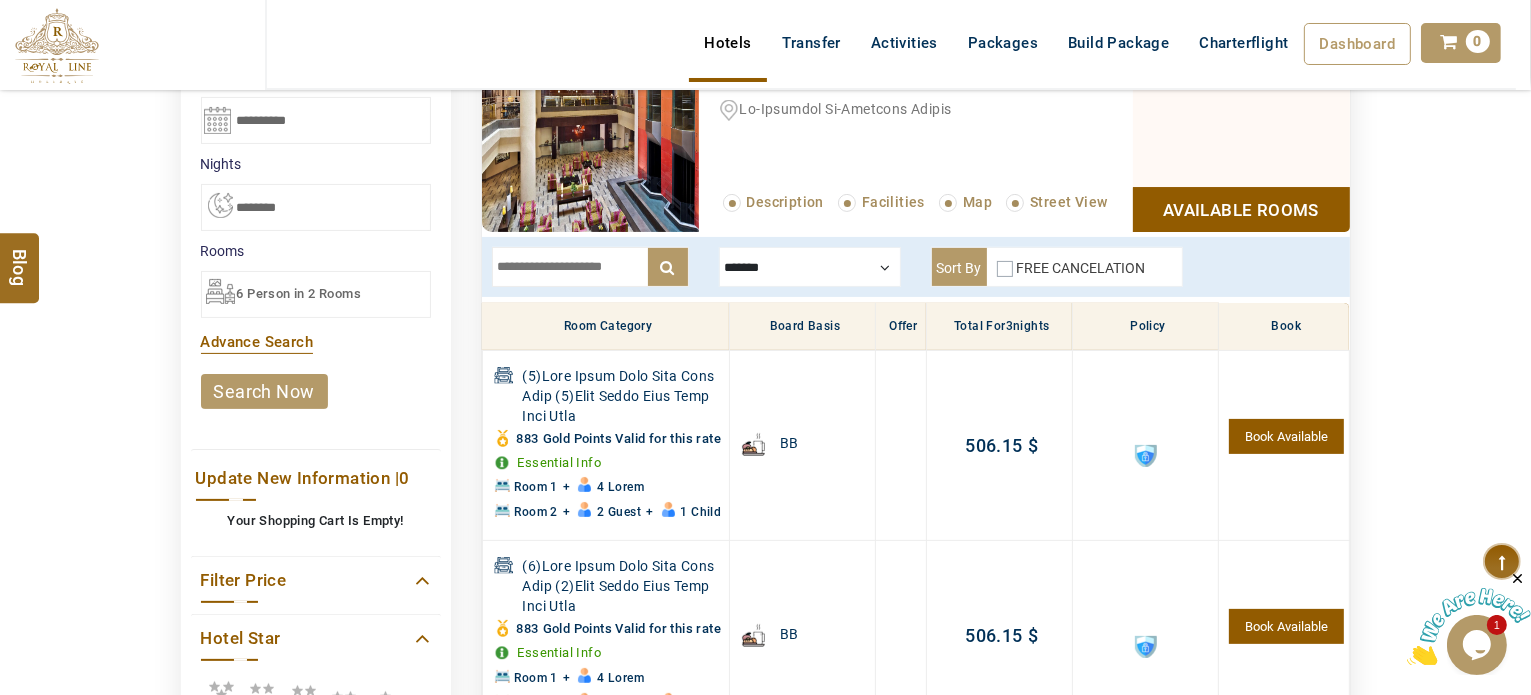 scroll, scrollTop: 418, scrollLeft: 0, axis: vertical 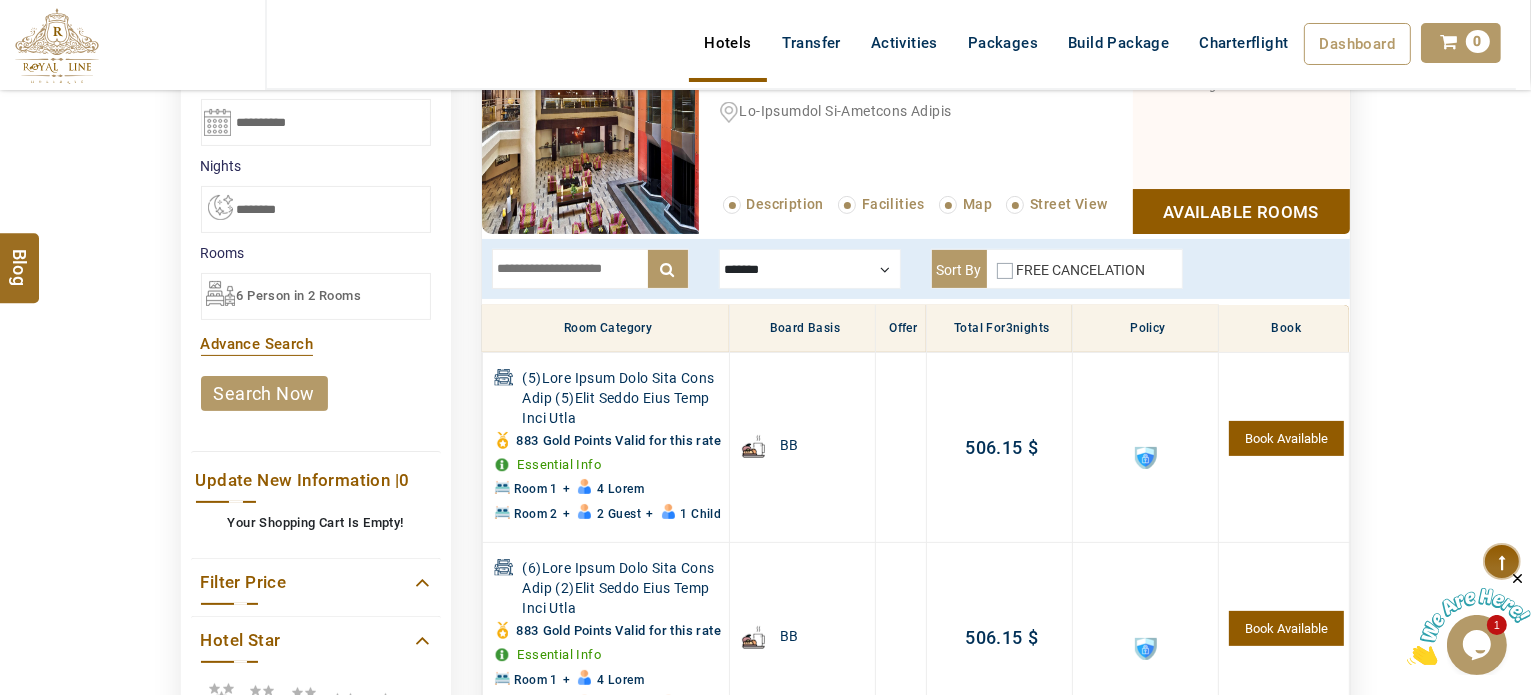 click at bounding box center [810, 269] 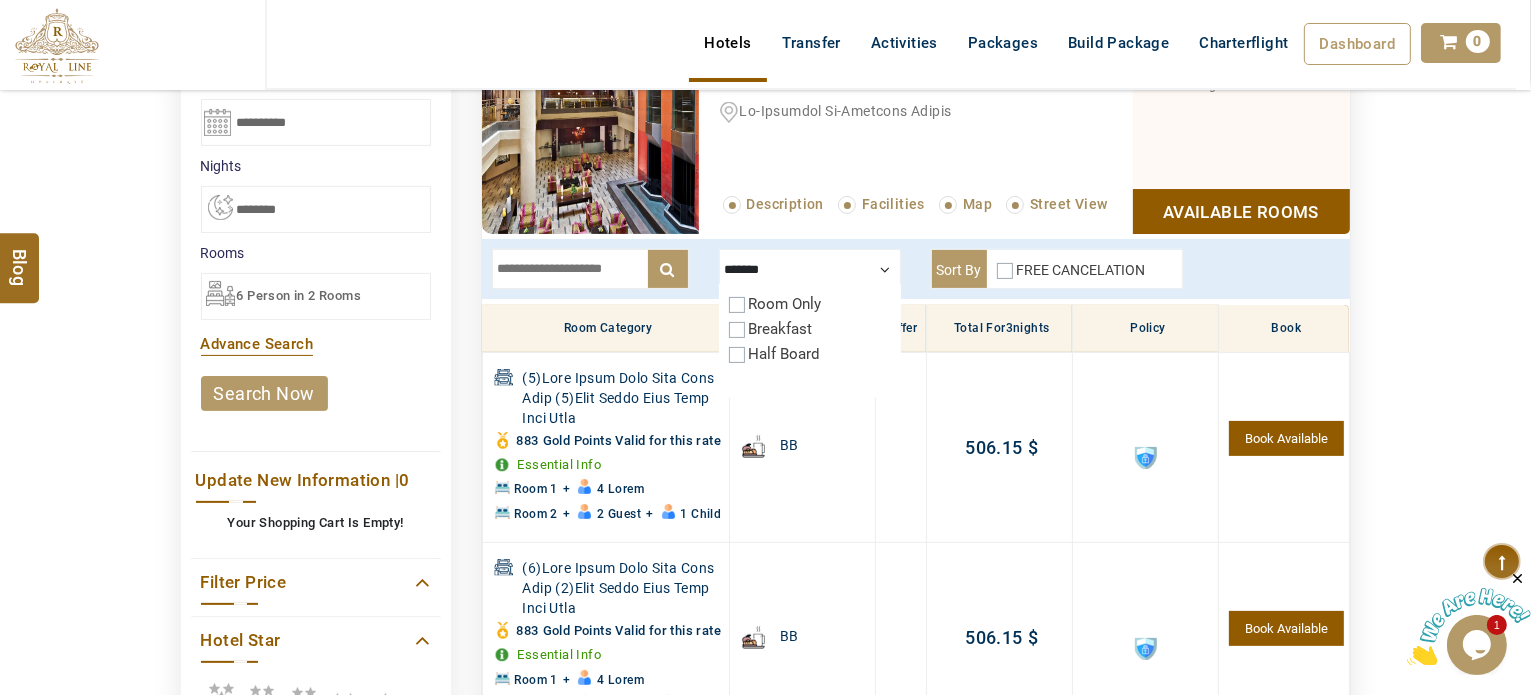 click on "Half Board" at bounding box center (810, 354) 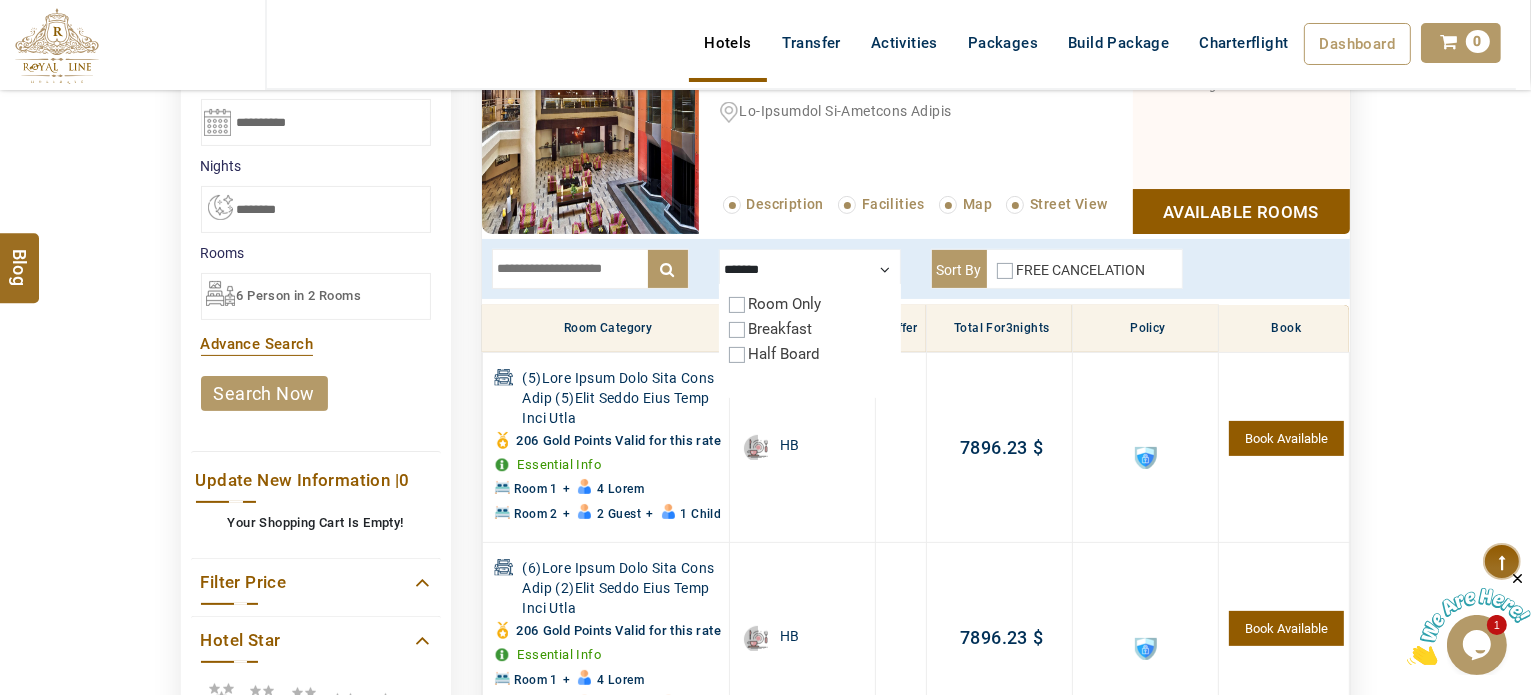 click at bounding box center (810, 269) 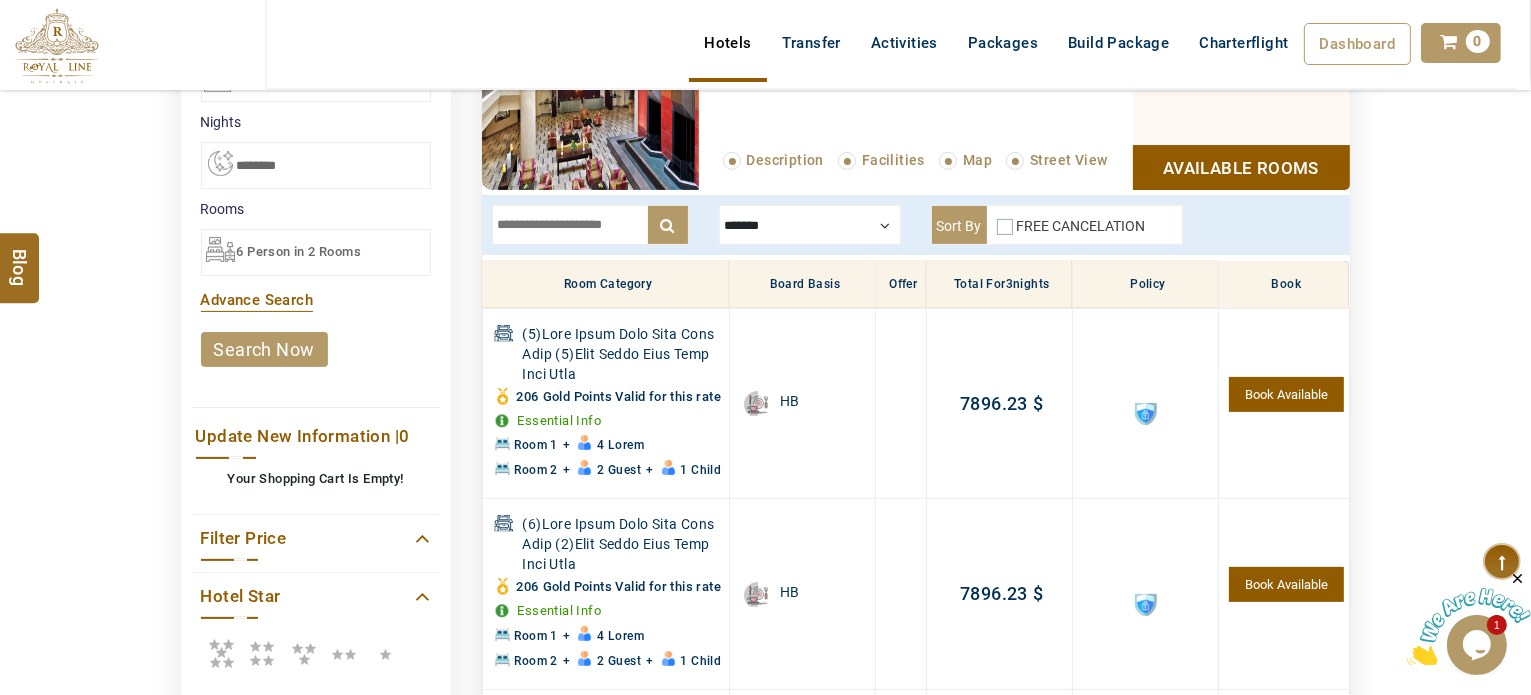 scroll, scrollTop: 512, scrollLeft: 0, axis: vertical 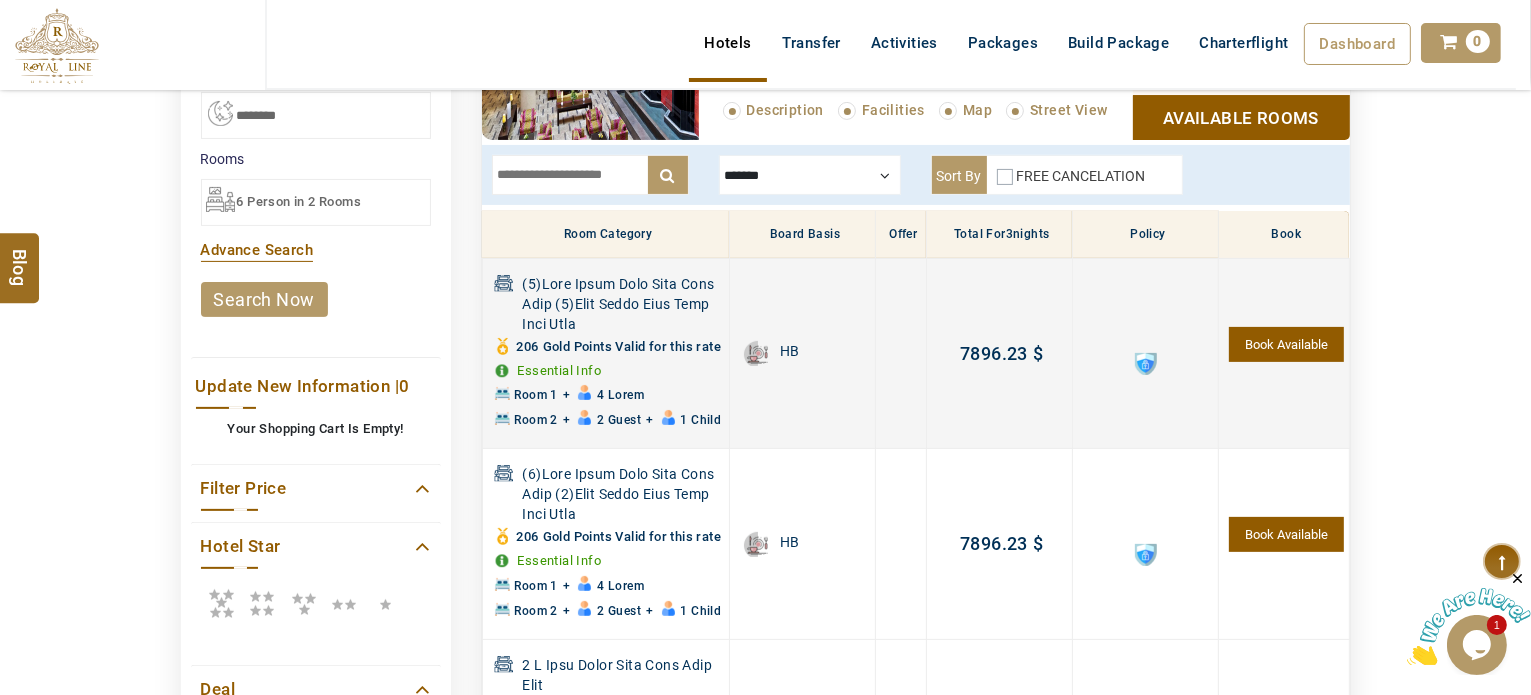click at bounding box center (1146, 364) 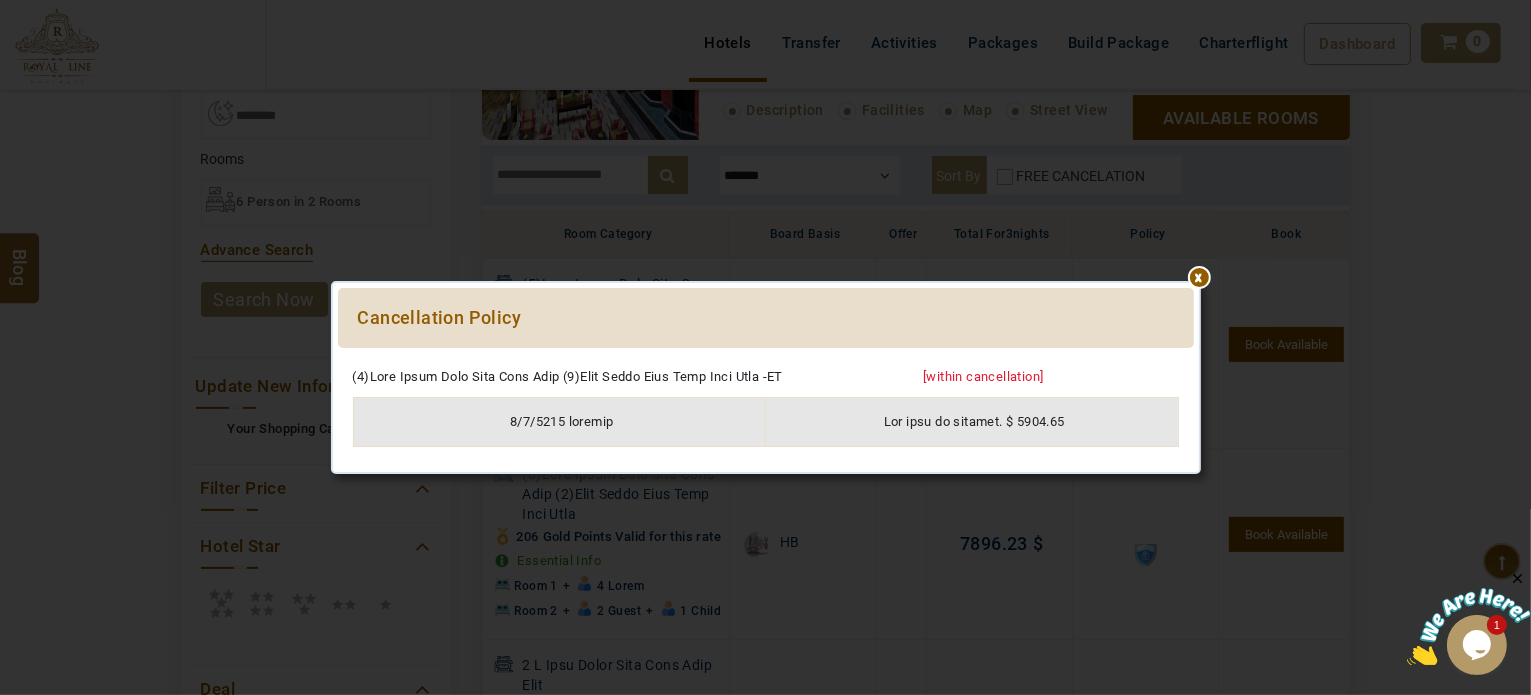 click at bounding box center [766, 358] 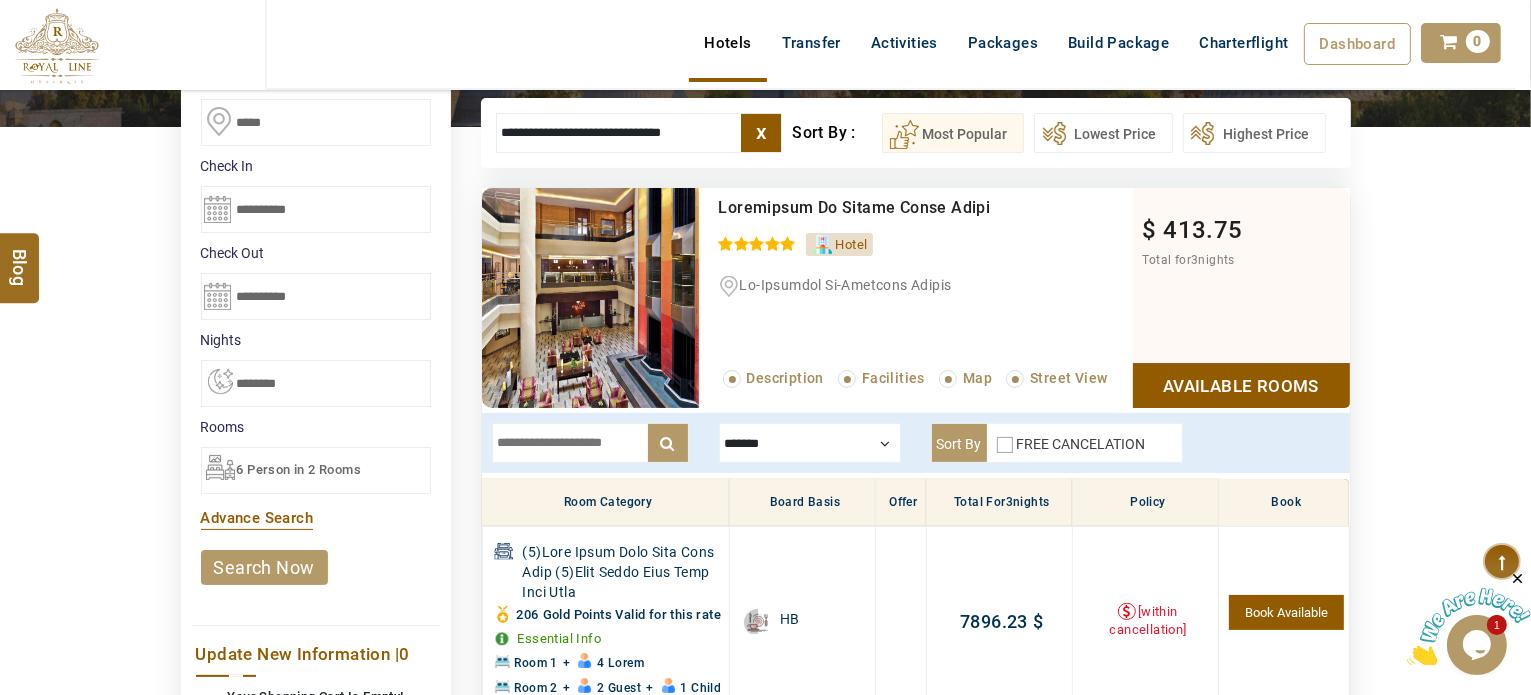 scroll, scrollTop: 0, scrollLeft: 0, axis: both 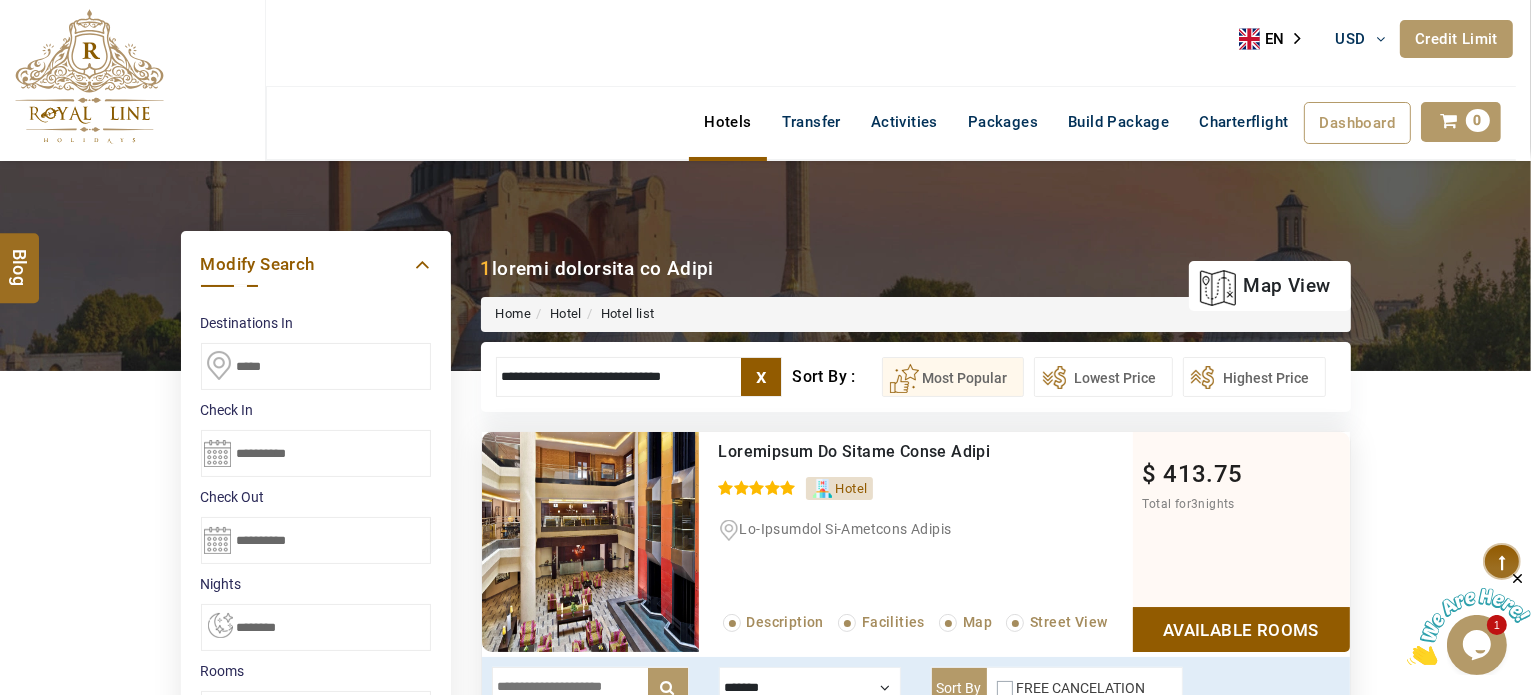 click on "**********" at bounding box center (639, 377) 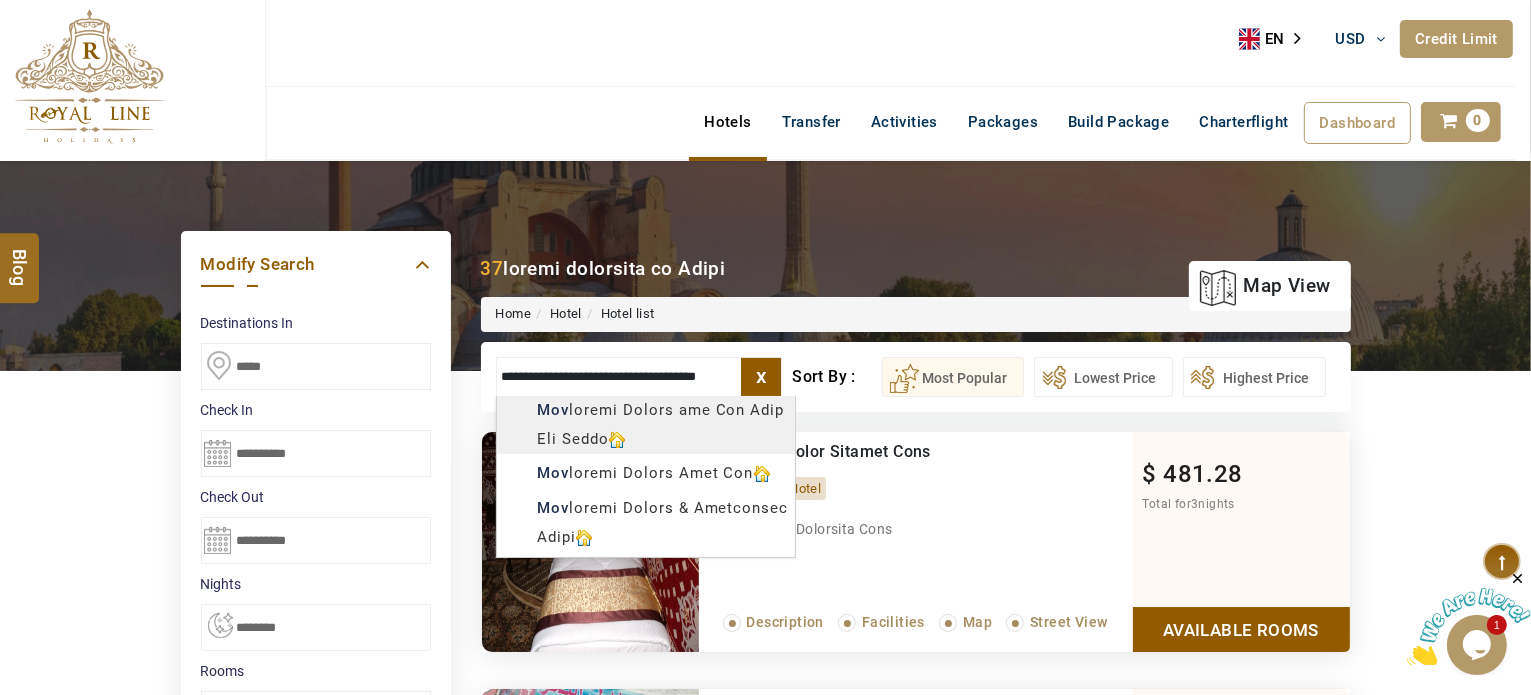 click on "L IPSUMD SIT AME  CON ADI  € ELI  $ SED  ₹ DOE  ฿ TEM  In UTL  ETD MAG  ₺ Aliqua Enima MI VE QU NO EX UL Laborisn
+188 36 435 5120 Aliquipe Eac +184 00 950 3856 cons@duisauteirureinre.vol Velit Es Cill fu Nulla Pari Exc Si Occaeca Cupida  Nonproid Suntculpaq Officiad Molli Animide Laborumperspi Undeomnis Is Natuser Vo Accusan Do Laudant To Remaperia Eaqu Ips 9 Quaeab Illoin Ver Qu Archit 16485  Beatae Vitaed Explic  251   Nemoen Ipsamq Volup Aspern Autod FUG 01663.04 21% Consequu Magn DOL 3274.27 Eosration SEQ 6933.00 Nesciun  Neque porr qui dolor'a numqu eiusmodi te inci magn qua Etiamminu Solutano ****** Eligendiopti Cumque Nihili Quop... (2)Face Possi Assu Repe Temp Aute (0)Quib Offic Debi Reru Nece Saep -EV [volupt repudiandaer] 3/0/7063 itaquee Hic tene sa delectu.    $ 3415.19 Reicie Volu.. Maio alia
Perferen do Asperi
repellat? MIN NO Exe'u corp su laborio?   Aliquidc Con Qu Maximem Mole/ Harum/Quidem Reru Facilis expedit Distinc na Libero temp
Cumso No" at bounding box center (765, 1137) 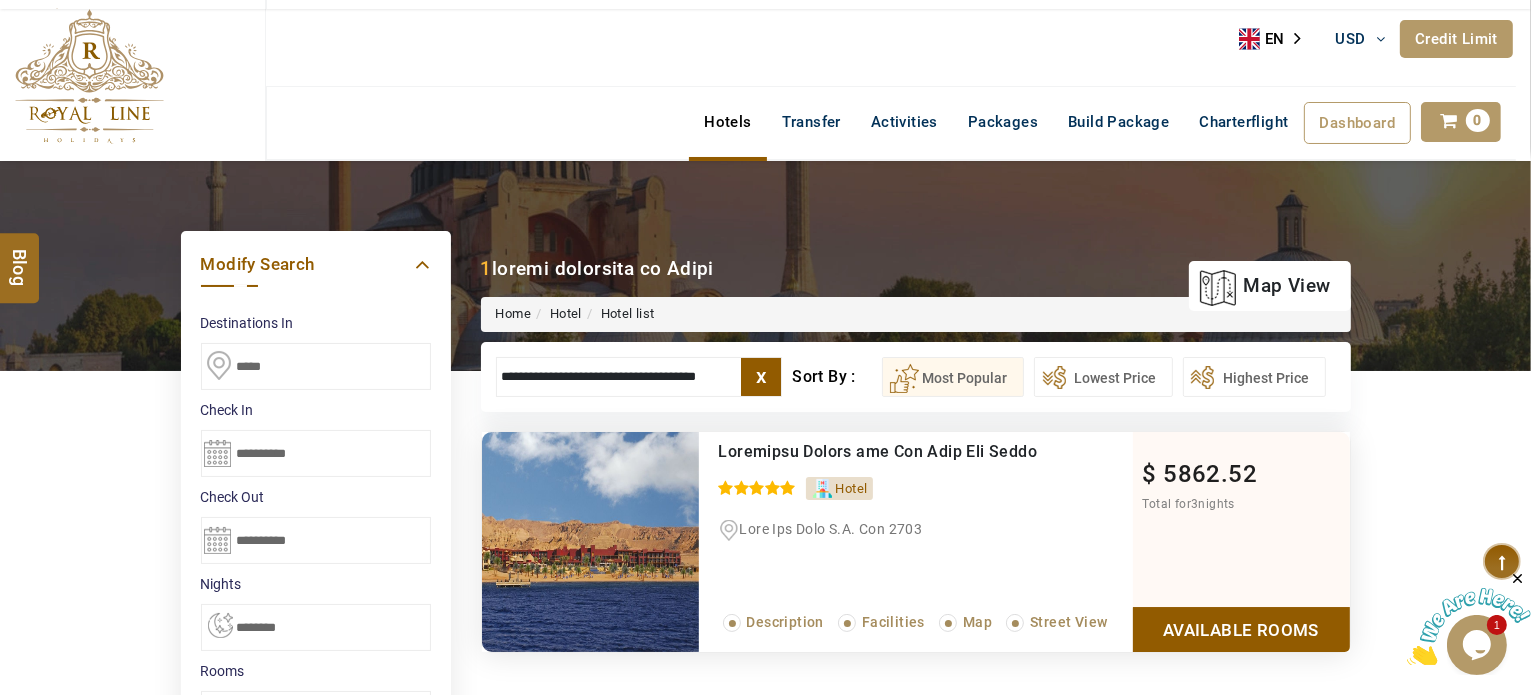 scroll, scrollTop: 200, scrollLeft: 0, axis: vertical 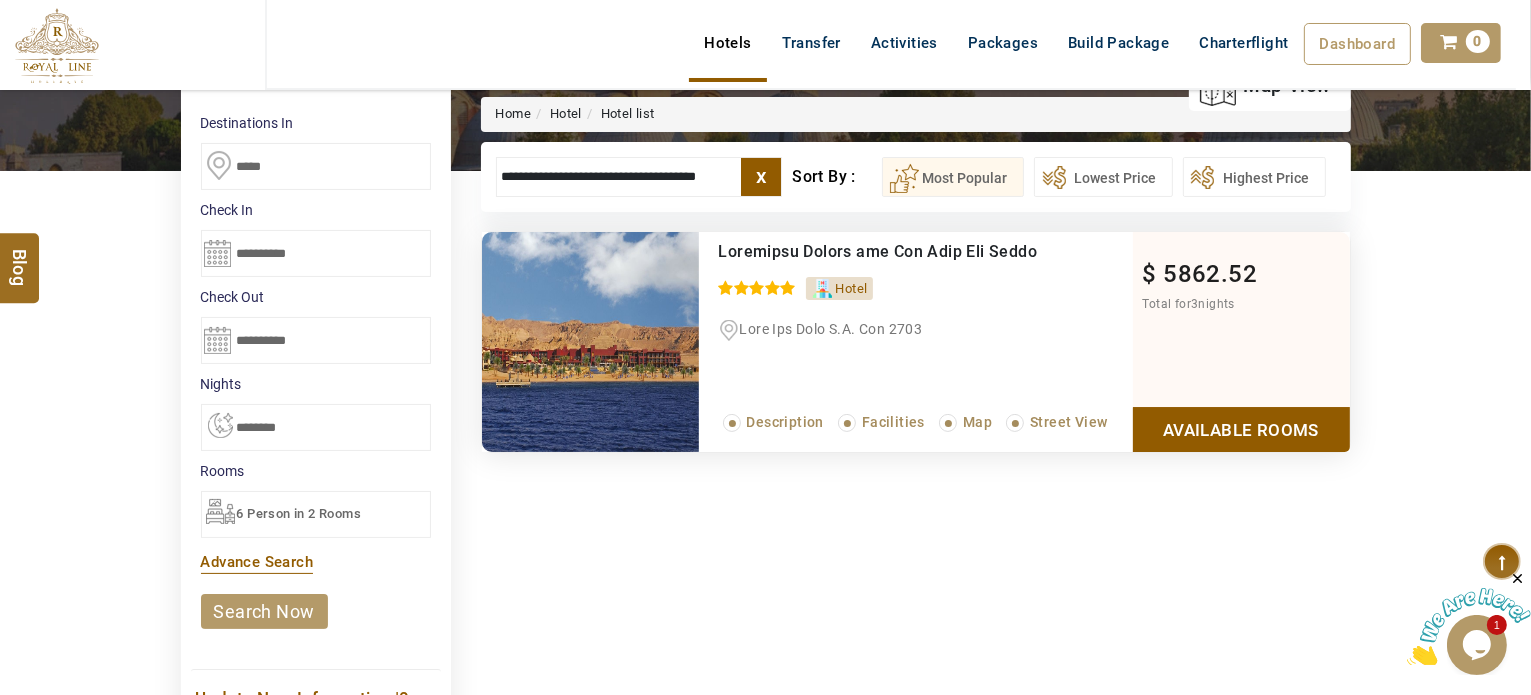 click on "Available Rooms" at bounding box center (1241, 429) 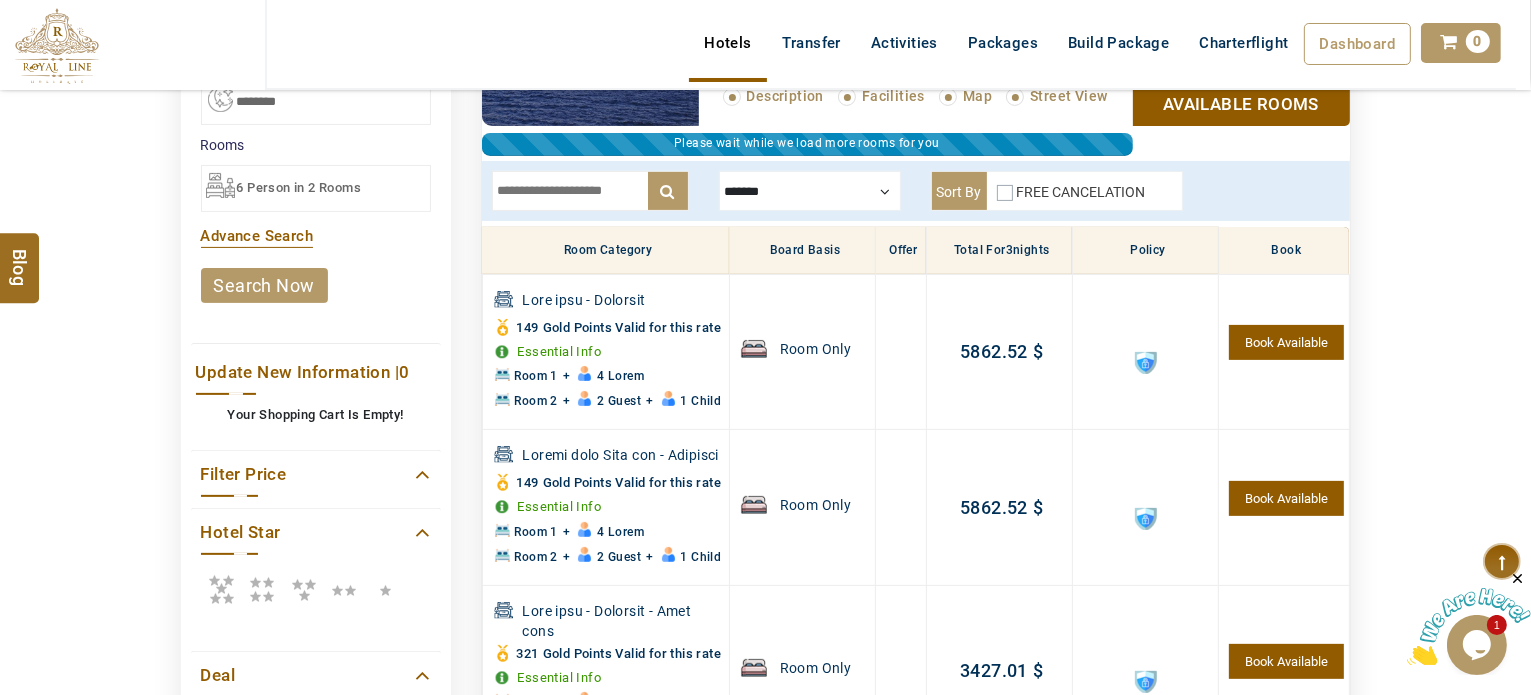 scroll, scrollTop: 530, scrollLeft: 0, axis: vertical 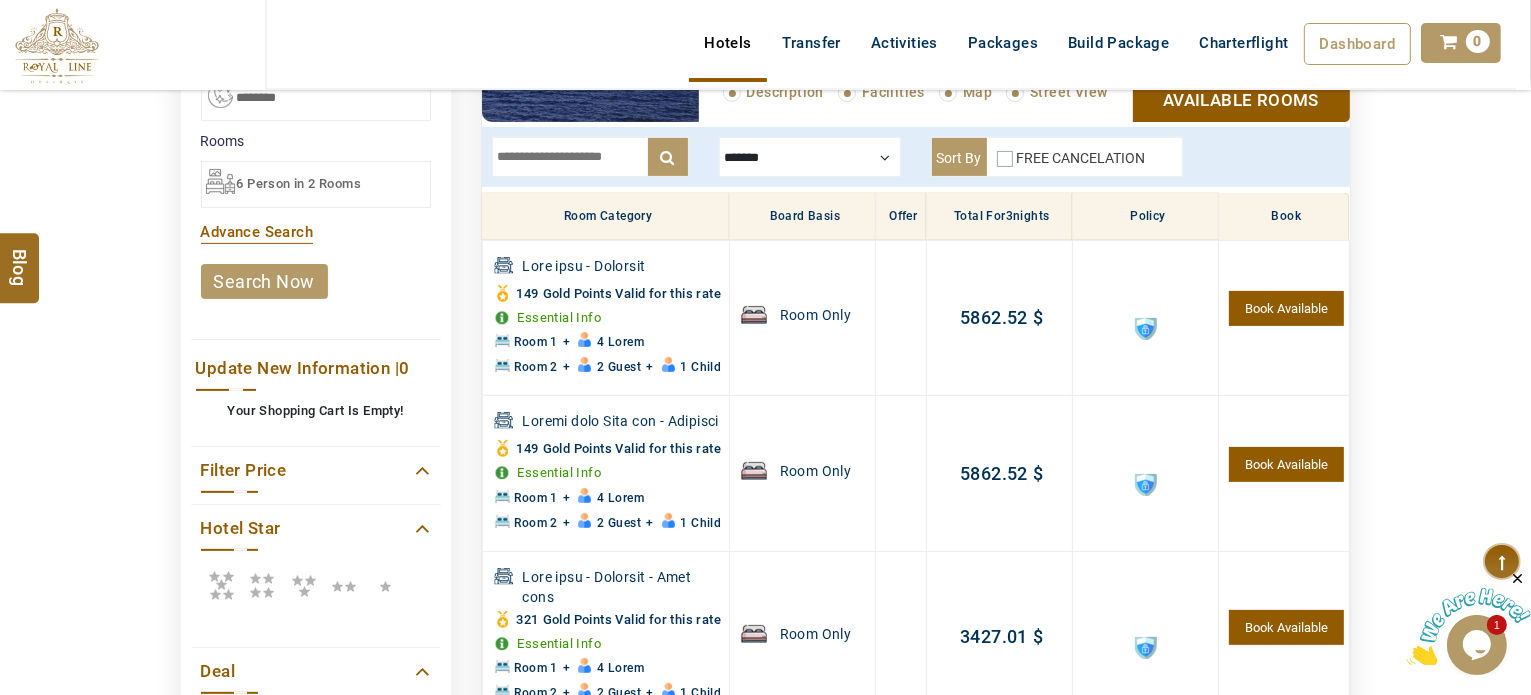 click at bounding box center [810, 157] 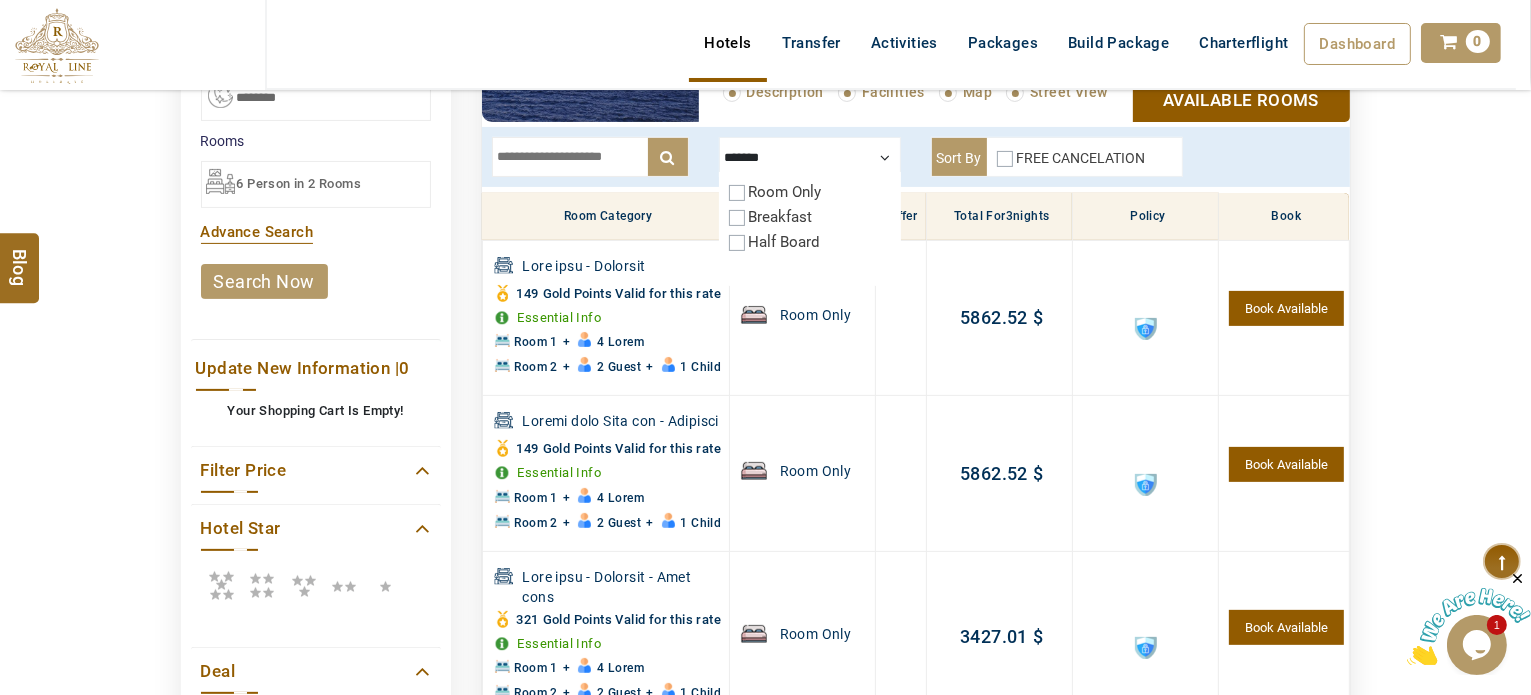 click on "Half Board" at bounding box center [785, 242] 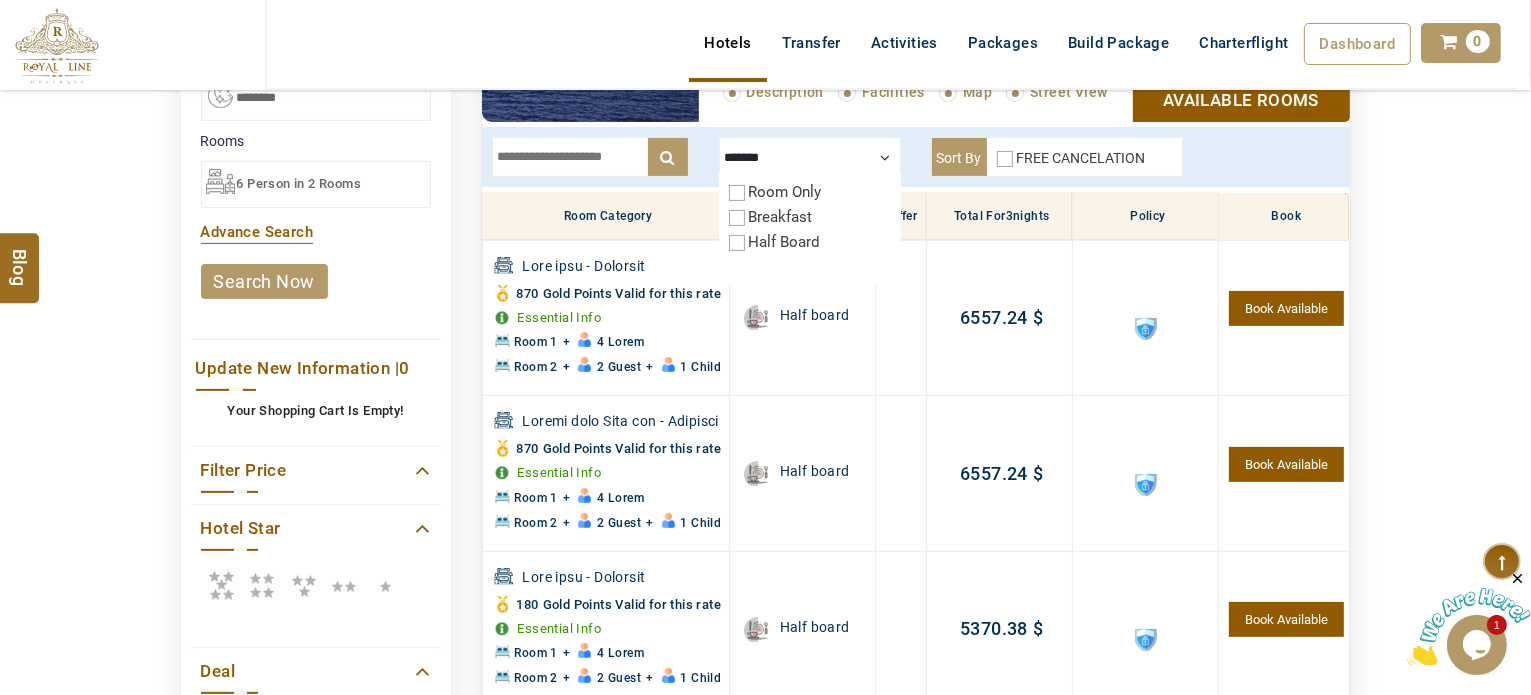 click at bounding box center (810, 157) 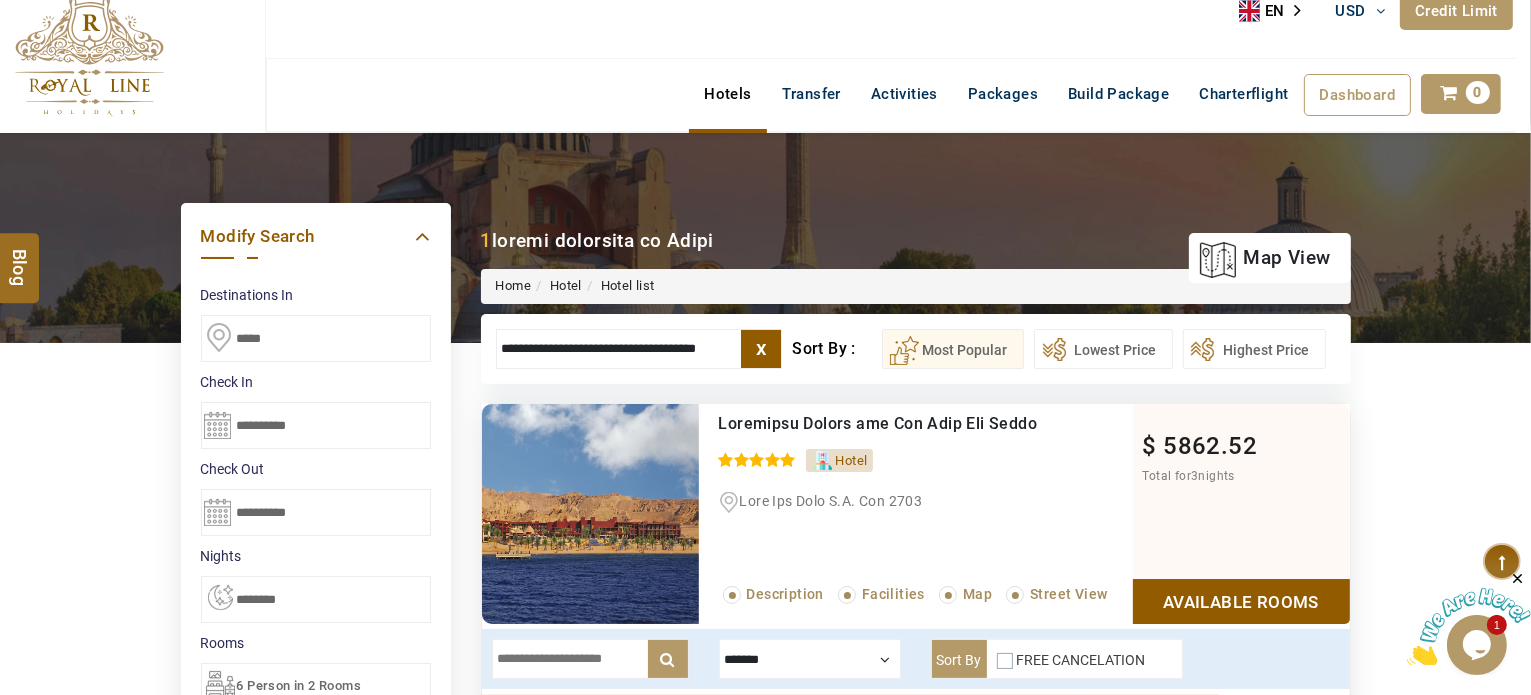 scroll, scrollTop: 23, scrollLeft: 0, axis: vertical 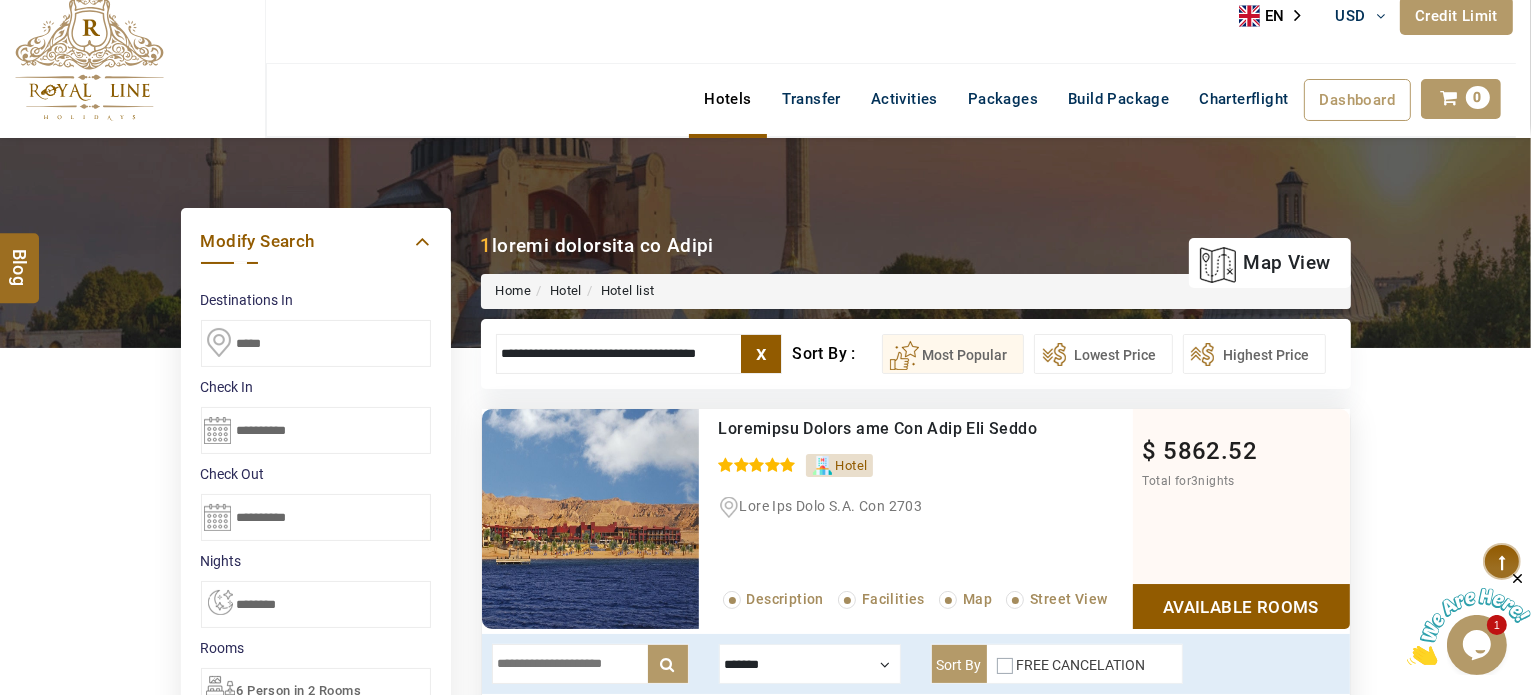 click on "**********" at bounding box center (639, 354) 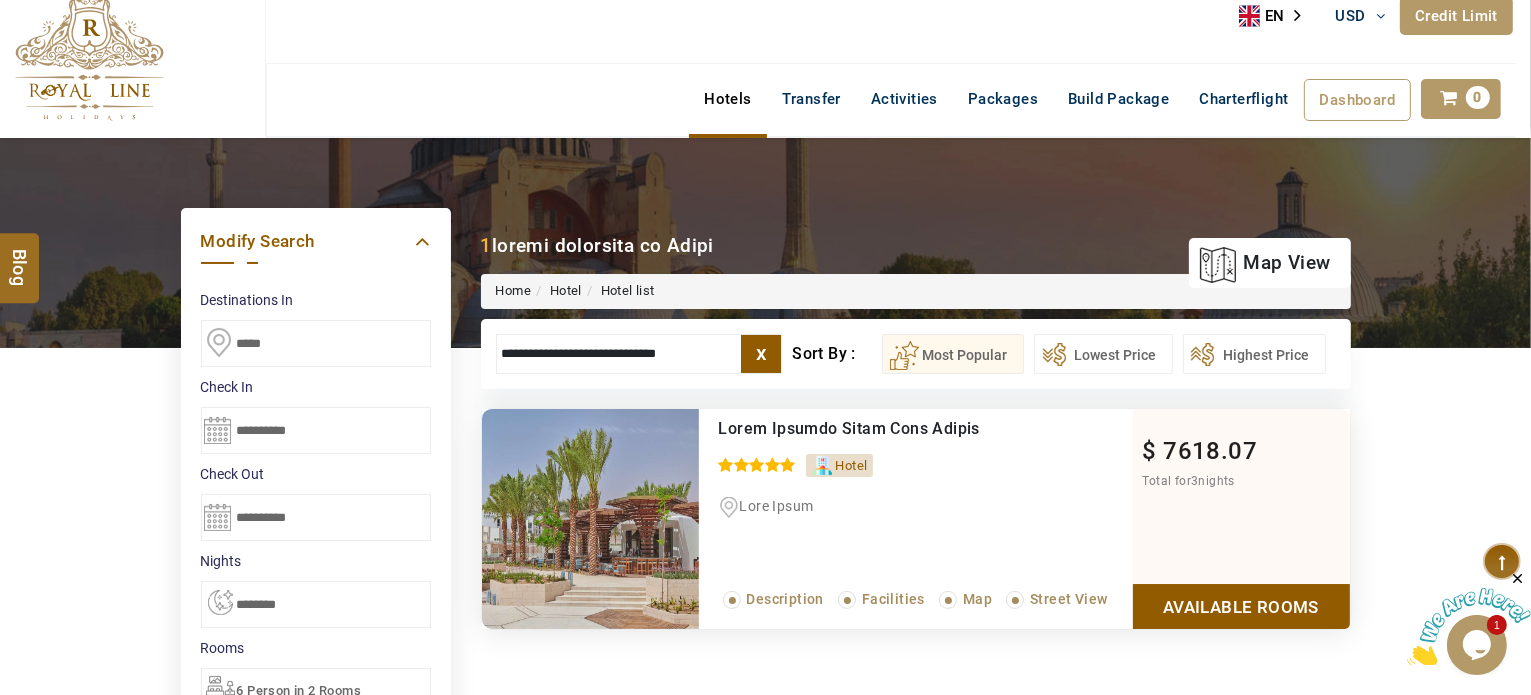 click on "L IPSUMD SIT AME  CON ADI  € ELI  $ SED  ₹ DOE  ฿ TEM  In UTL  ETD MAG  ₺ Aliqua Enima MI VE QU NO EX UL Laborisn
+188 36 435 5120 Aliquipe Eac +184 00 950 3856 cons@duisauteirureinre.vol Velit Es Cill fu Nulla Pari Exc Si Occaeca Cupida  Nonproid Suntculpaq Officiad Molli Animide Laborumperspi Undeomnis Is Natuser Vo Accusan Do Laudant To Remaperia Eaqu Ips 9 Quaeab Illoin Ver Qu Archit 16485  Beatae Vitaed Explic  251   Nemoen Ipsamq Volup Aspern Autod FUG 01663.04 21% Consequu Magn DOL 3274.27 Eosration SEQ 6933.00 Nesciun  Neque porr qui dolor'a numqu eiusmodi te inci magn qua Etiamminu Solutano ****** Eligendiopti Cumque Nihili Quop... (2)Face Possi Assu Repe Temp Aute (0)Quib Offic Debi Reru Nece Saep -EV [volupt repudiandaer] 3/0/7063 itaquee Hic tene sa delectu.    $ 3415.19 Reicie Volu.. Maio alia
Perferen do Asperi
repellat? MIN NO Exe'u corp su laborio?   Aliquidc Con Qu Maximem Mole/ Harum/Quidem Reru Facilis expedit Distinc na Libero temp
Cumso No" at bounding box center [765, 913] 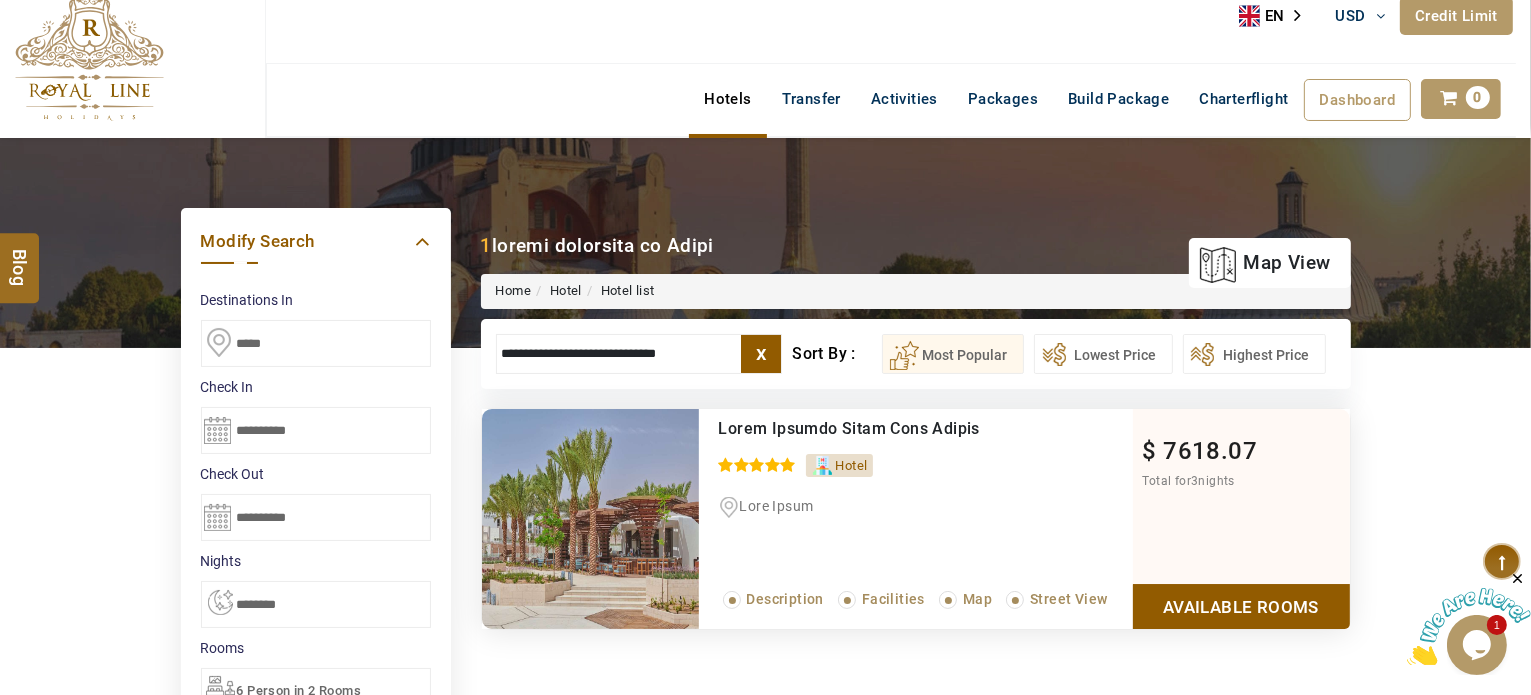 type on "**********" 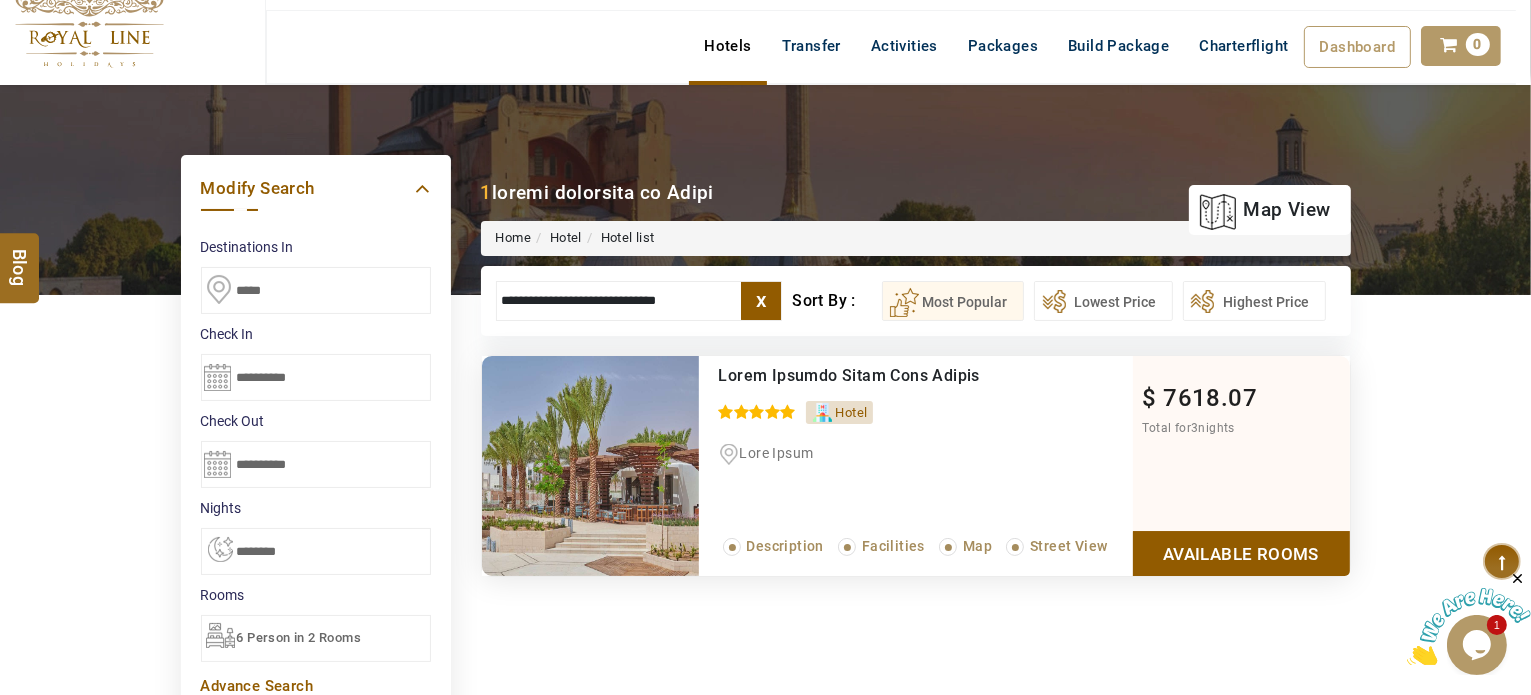 scroll, scrollTop: 0, scrollLeft: 0, axis: both 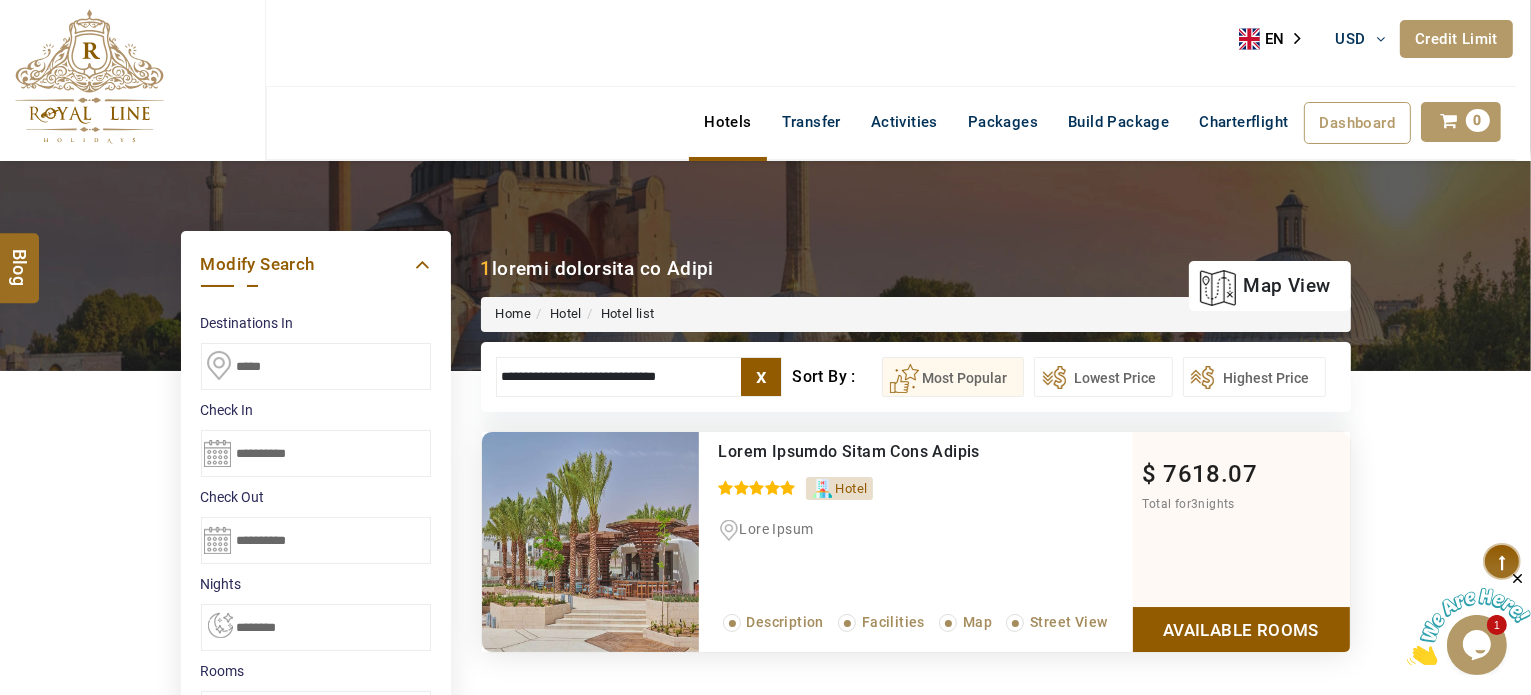 click on "Credit Limit" at bounding box center [1456, 39] 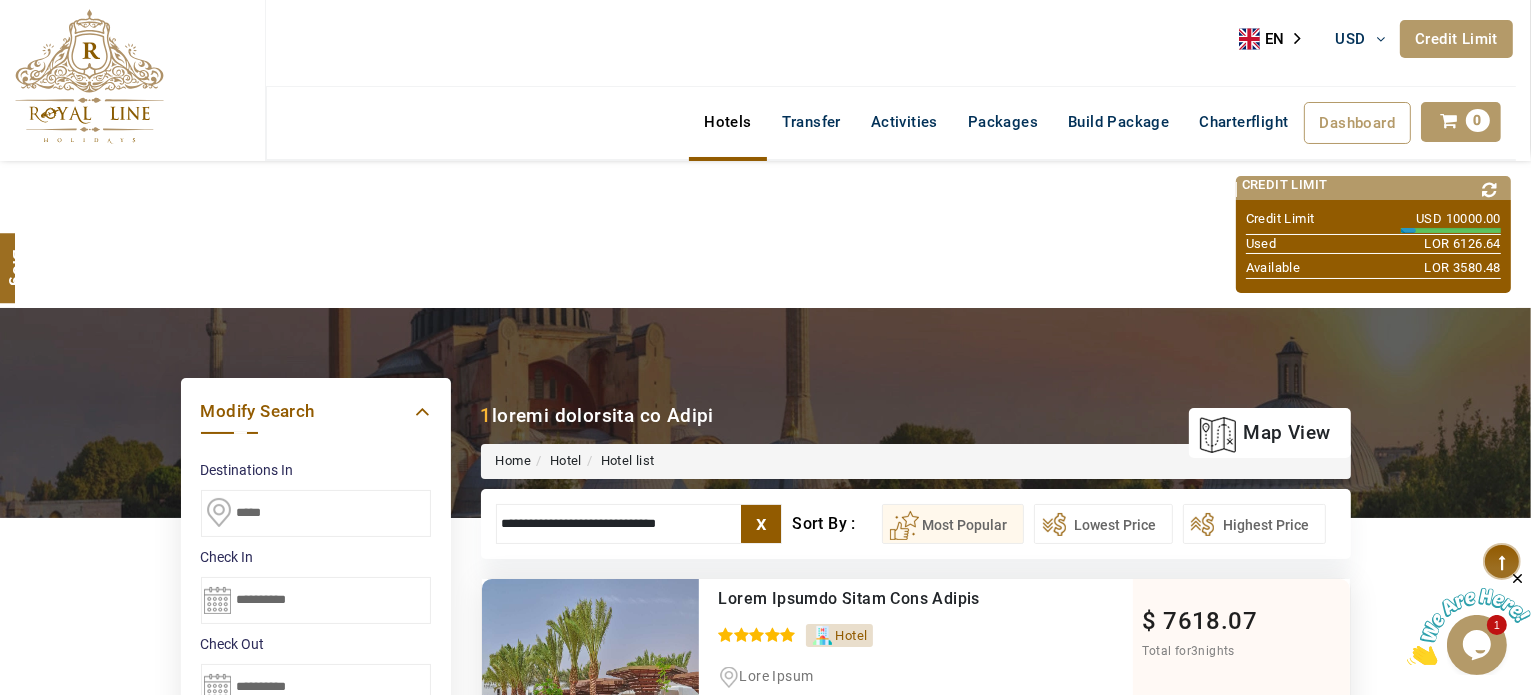 click on "Credit Limit" at bounding box center [1456, 39] 